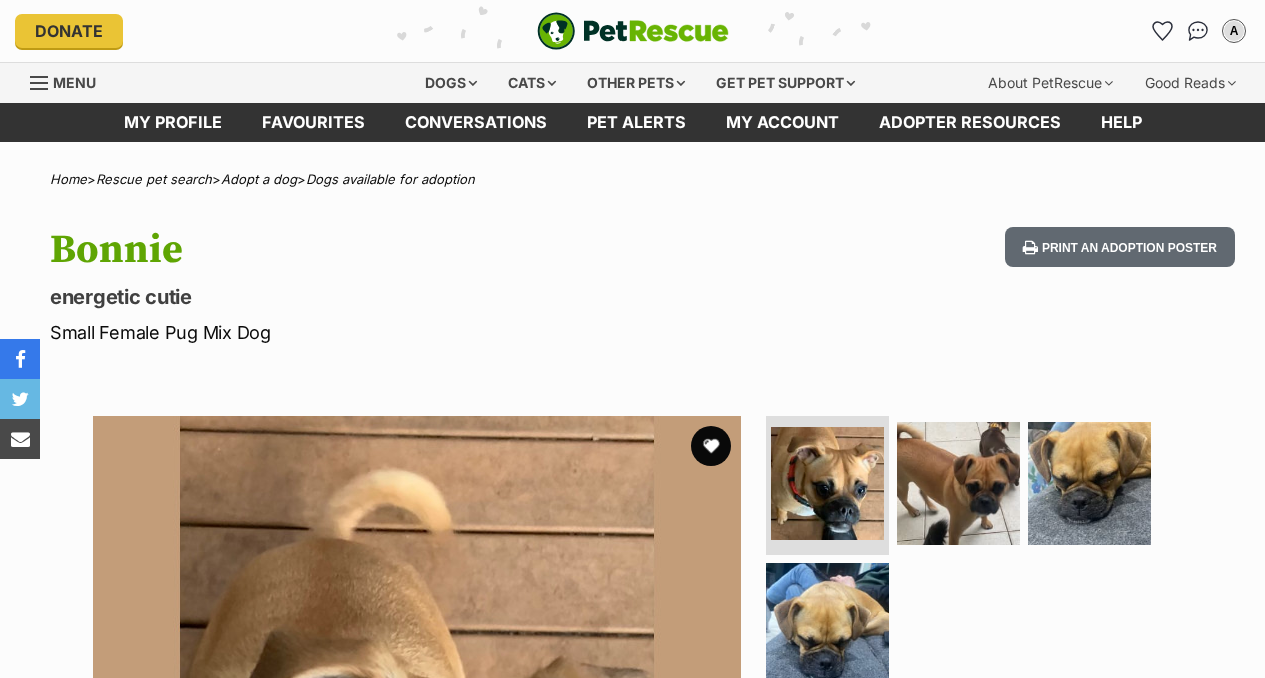 scroll, scrollTop: 373, scrollLeft: 0, axis: vertical 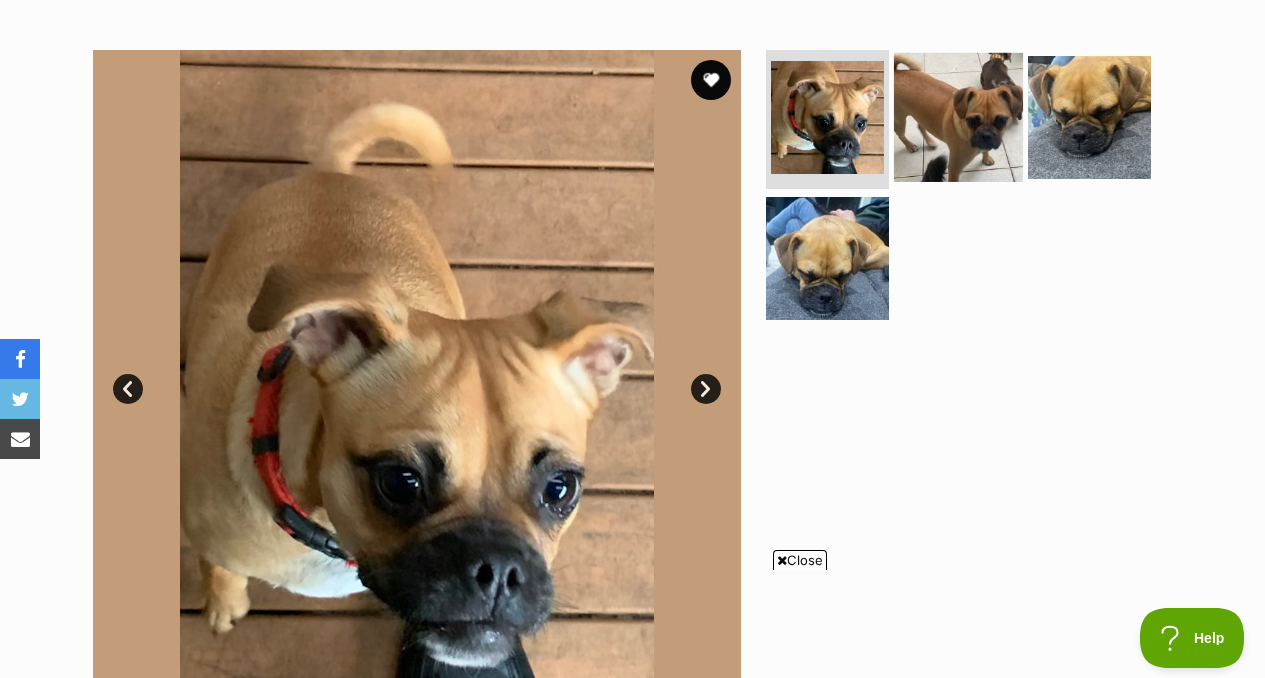 click at bounding box center [958, 116] 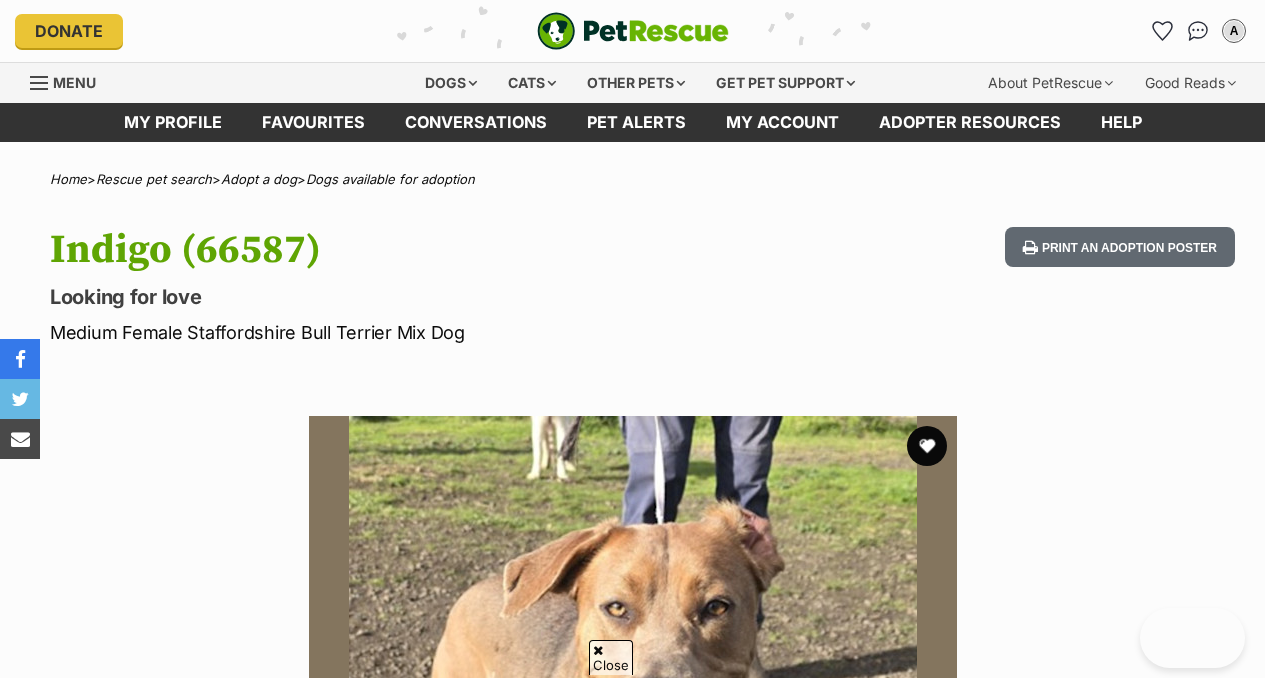 scroll, scrollTop: 475, scrollLeft: 0, axis: vertical 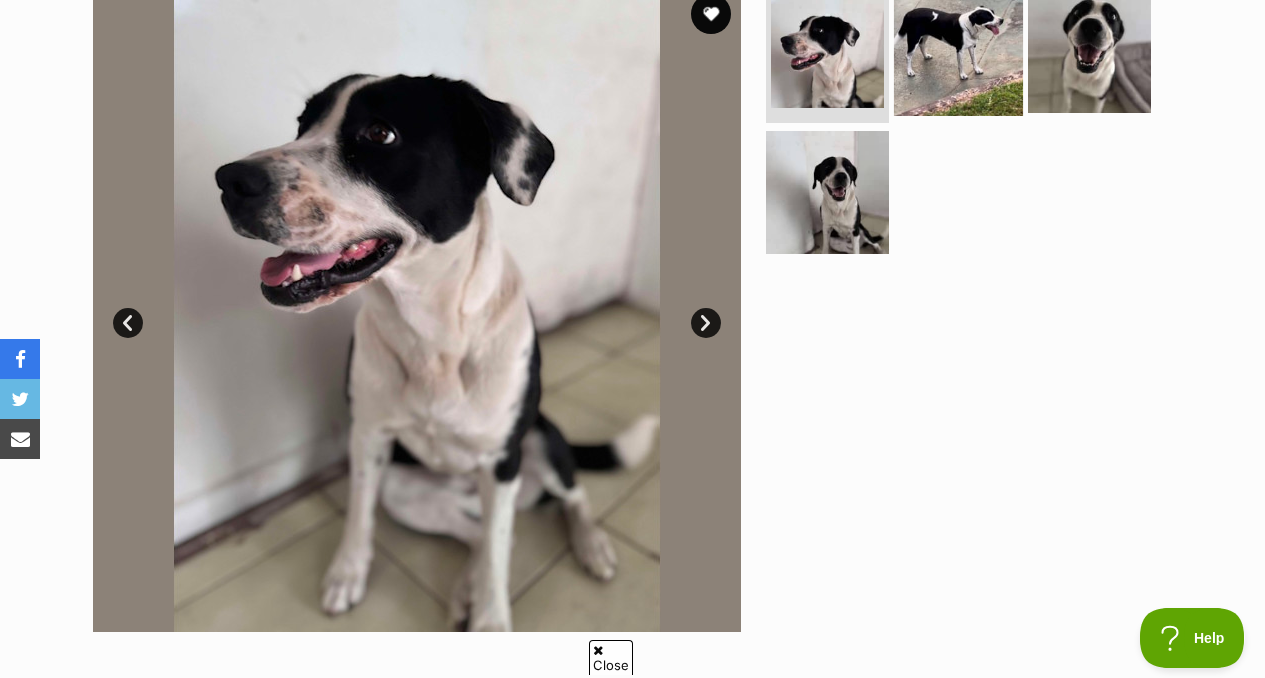 click at bounding box center (958, 50) 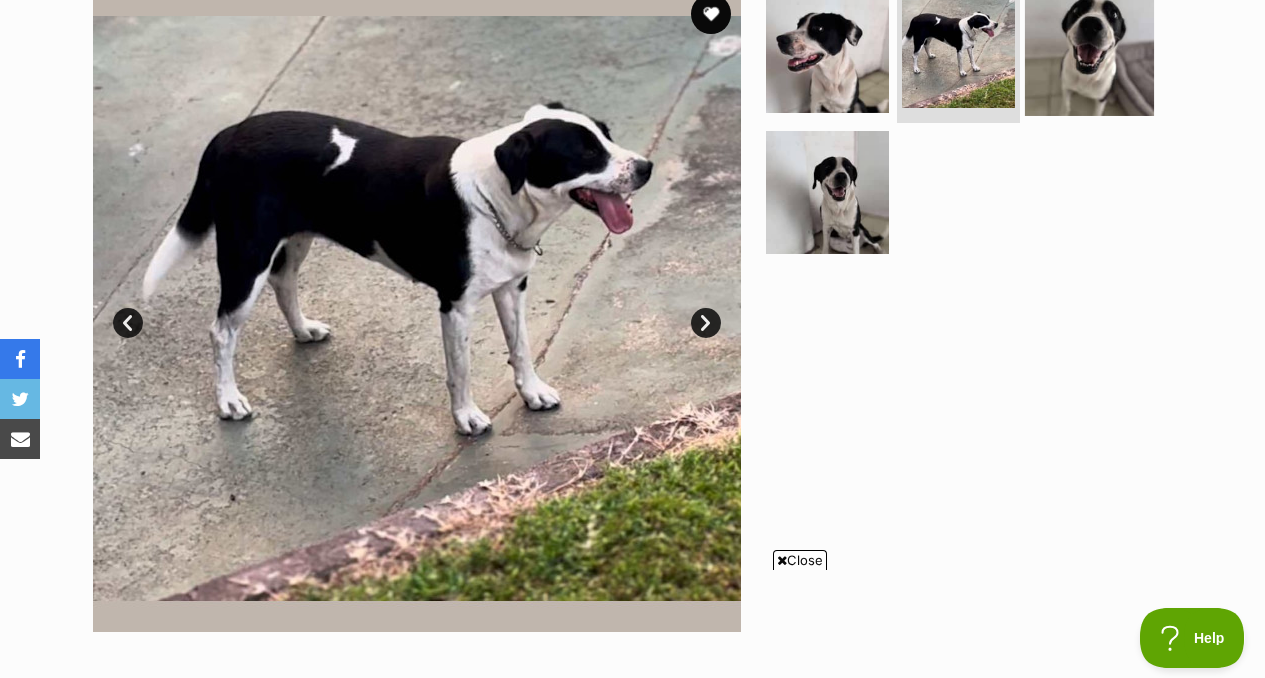 scroll, scrollTop: 0, scrollLeft: 0, axis: both 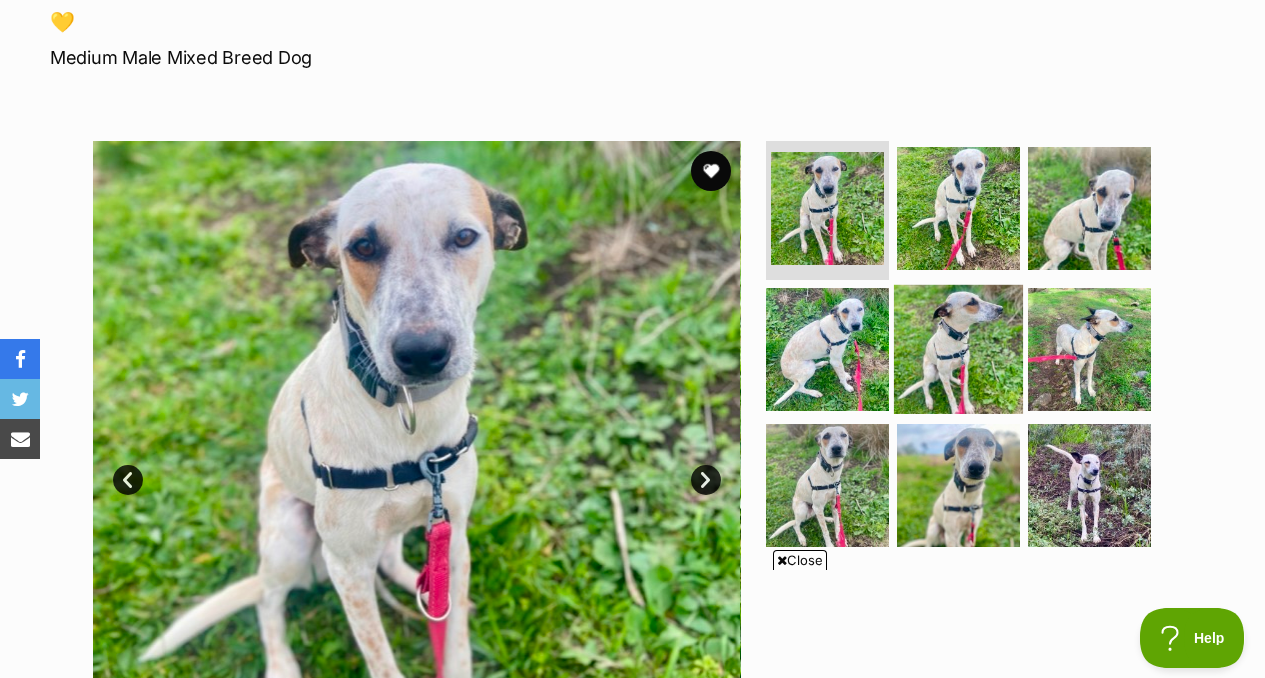 click at bounding box center [958, 349] 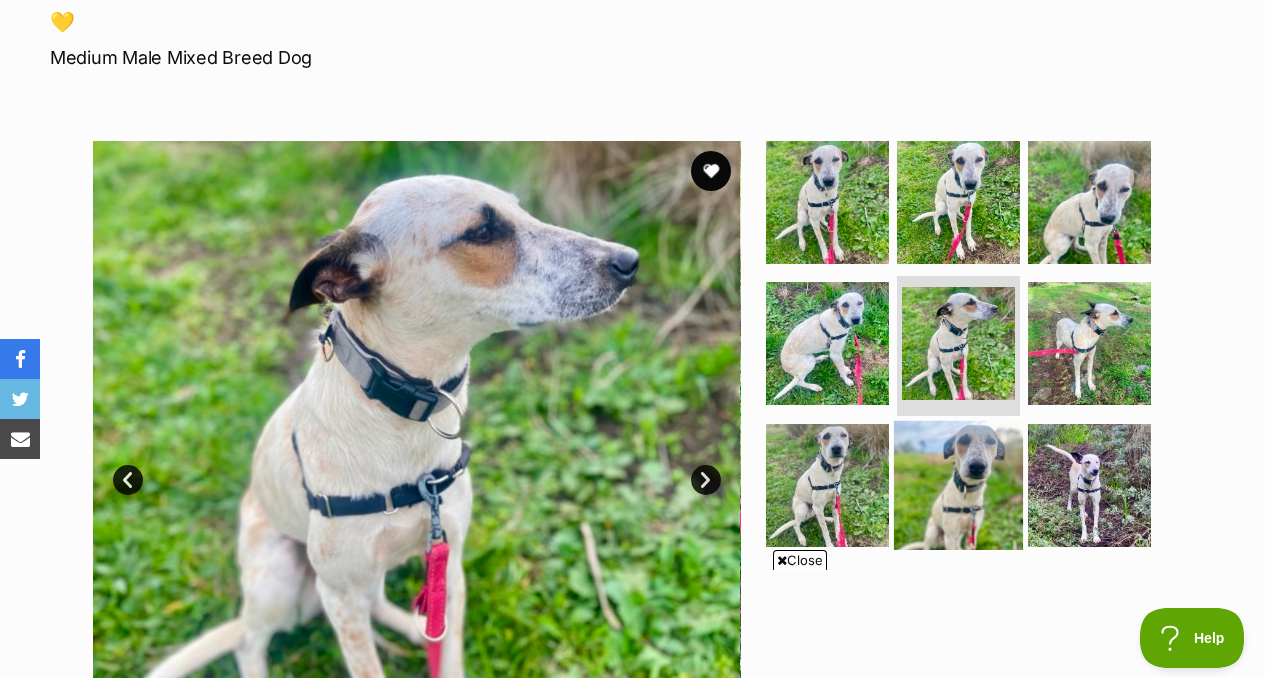 click at bounding box center (958, 485) 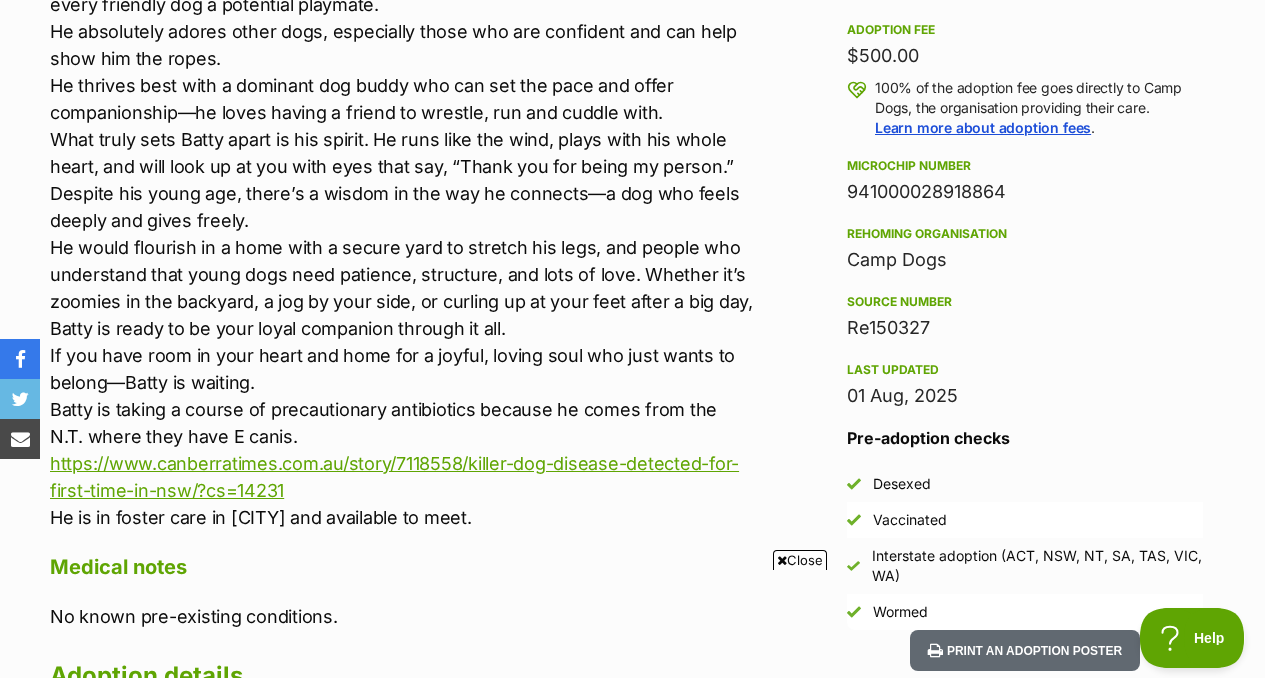 scroll, scrollTop: 1454, scrollLeft: 0, axis: vertical 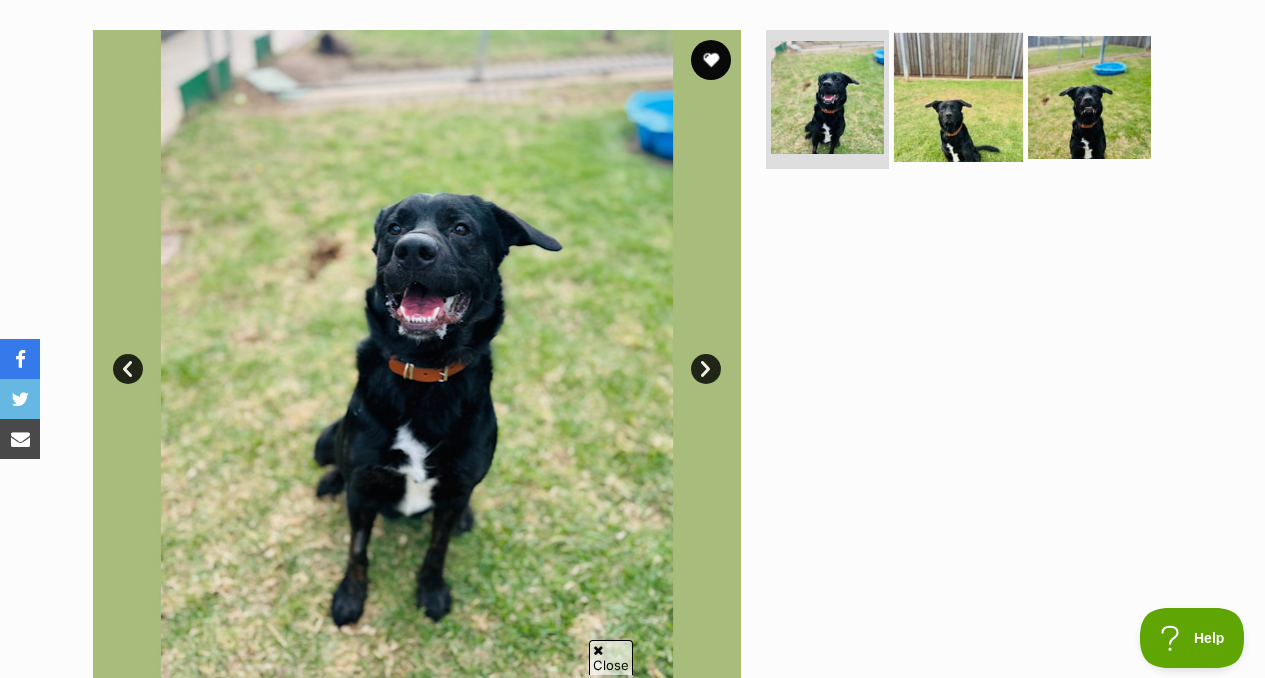 click at bounding box center (958, 96) 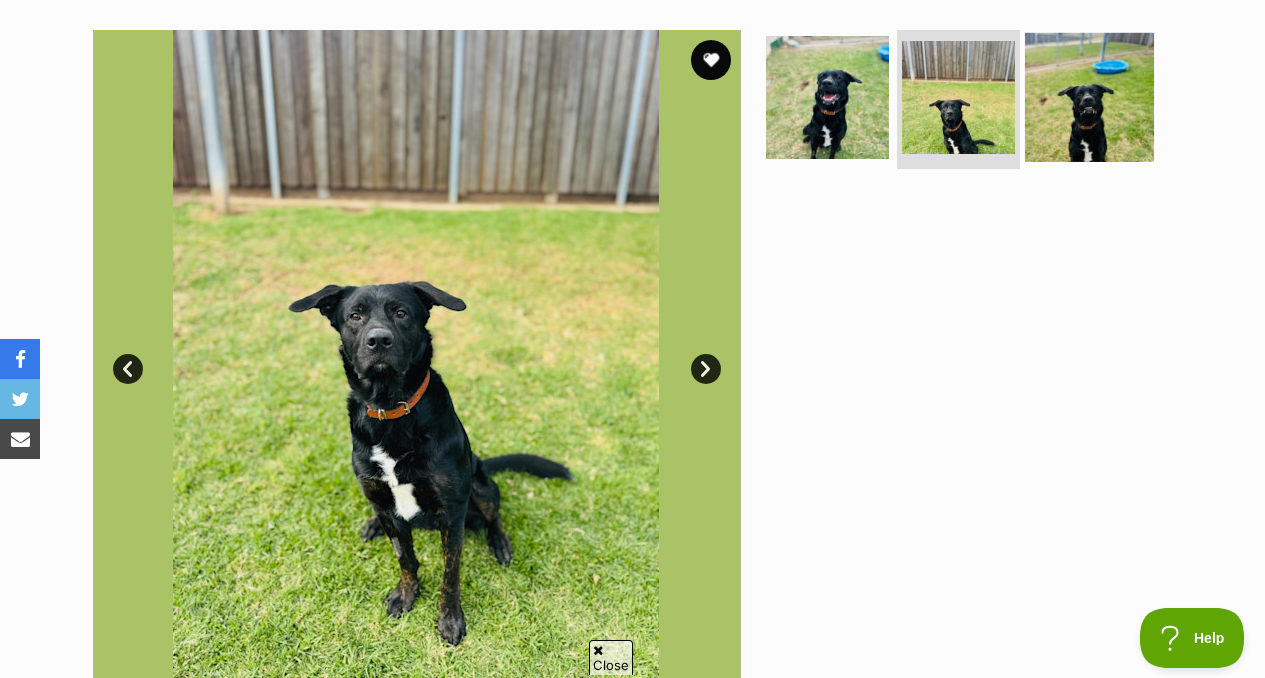 click at bounding box center [1089, 96] 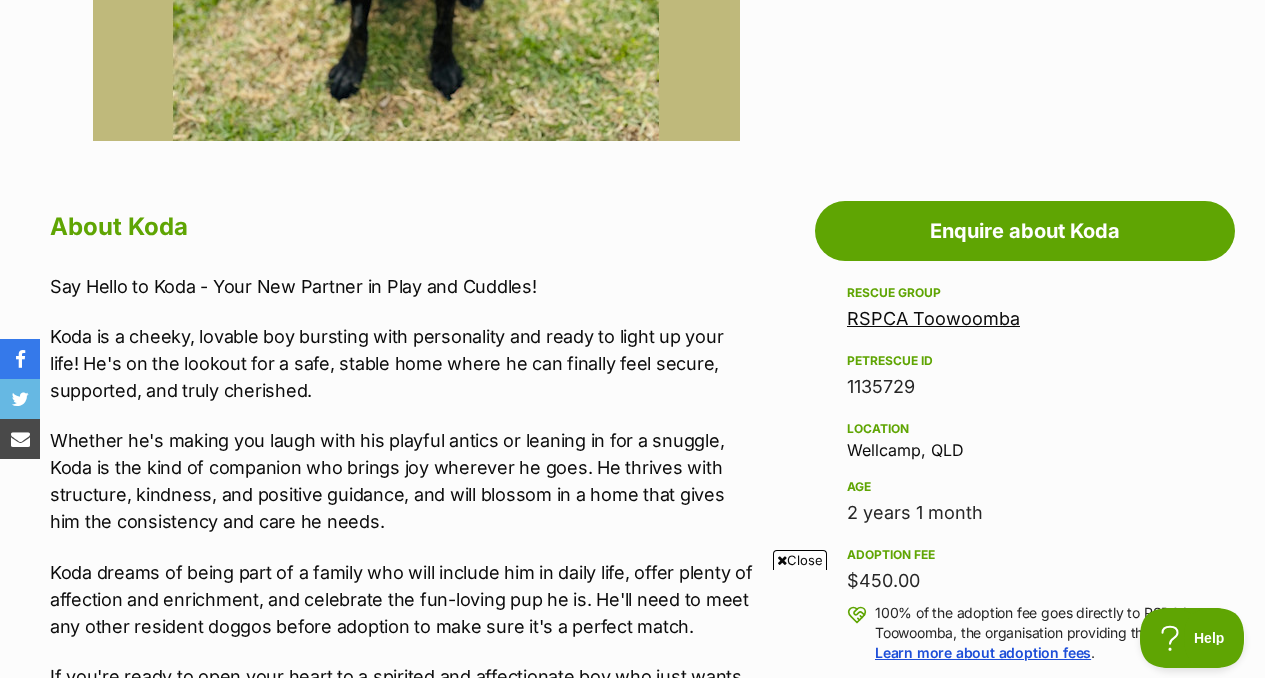 scroll, scrollTop: 0, scrollLeft: 0, axis: both 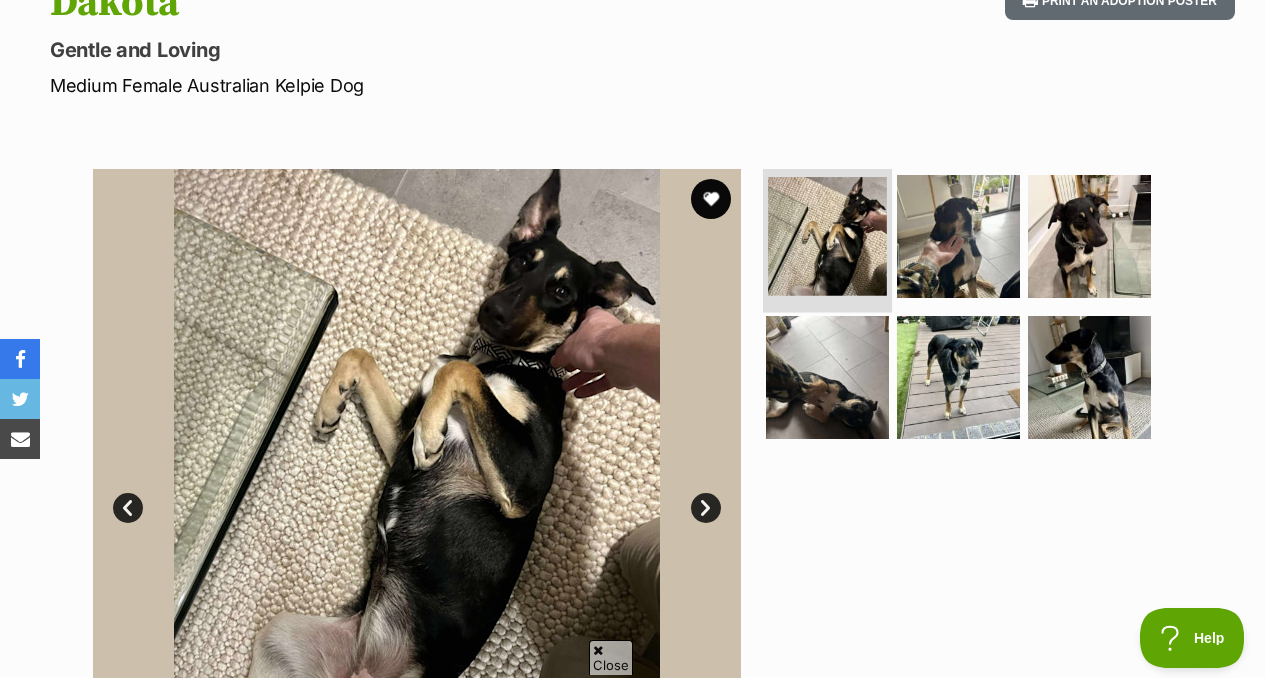 click at bounding box center (827, 236) 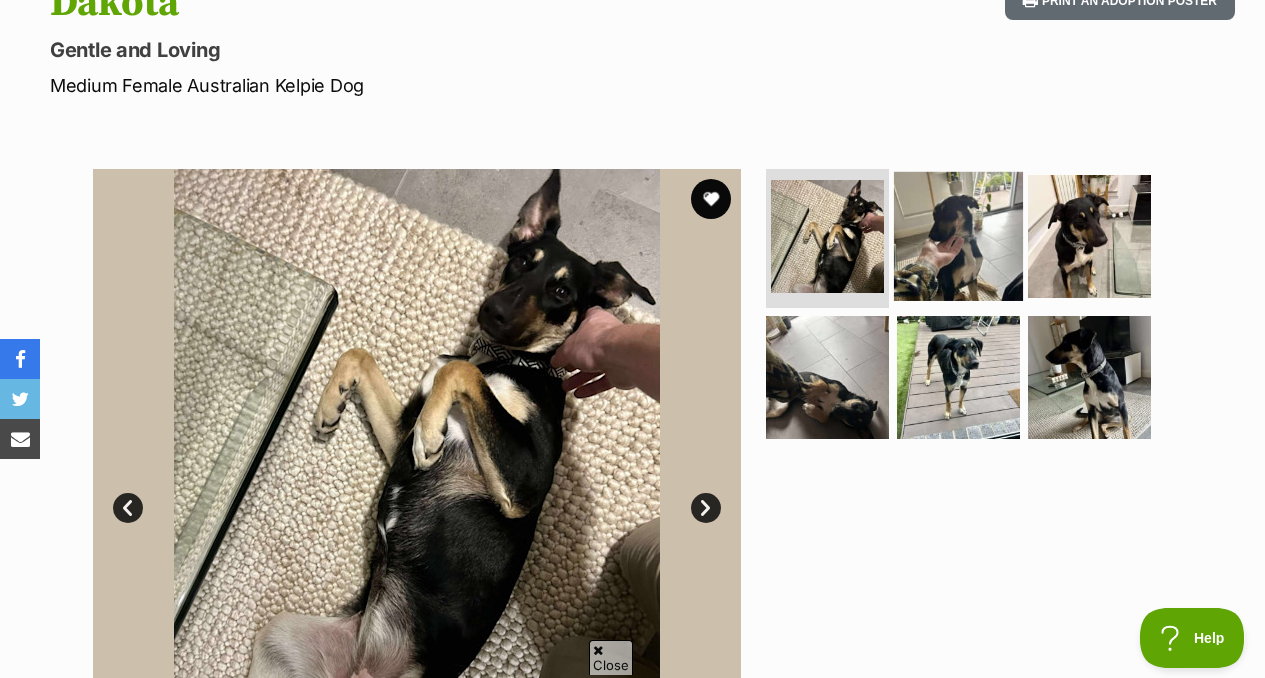 click at bounding box center (958, 235) 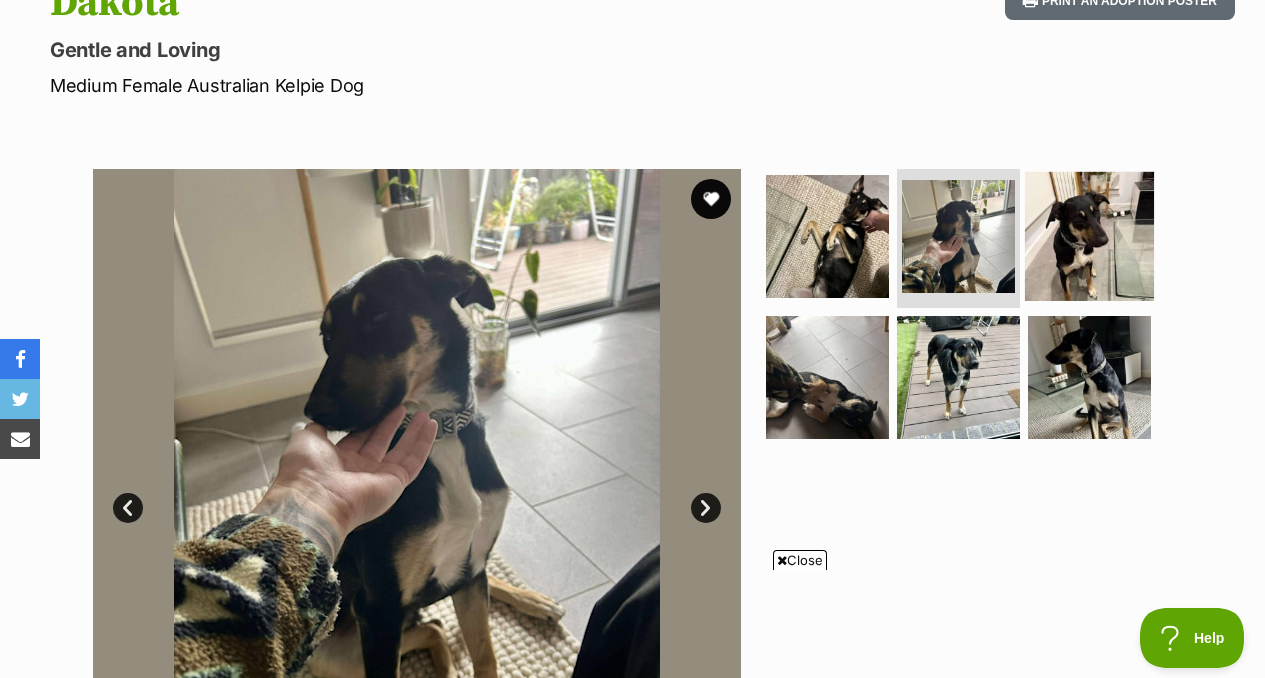 click at bounding box center (1089, 235) 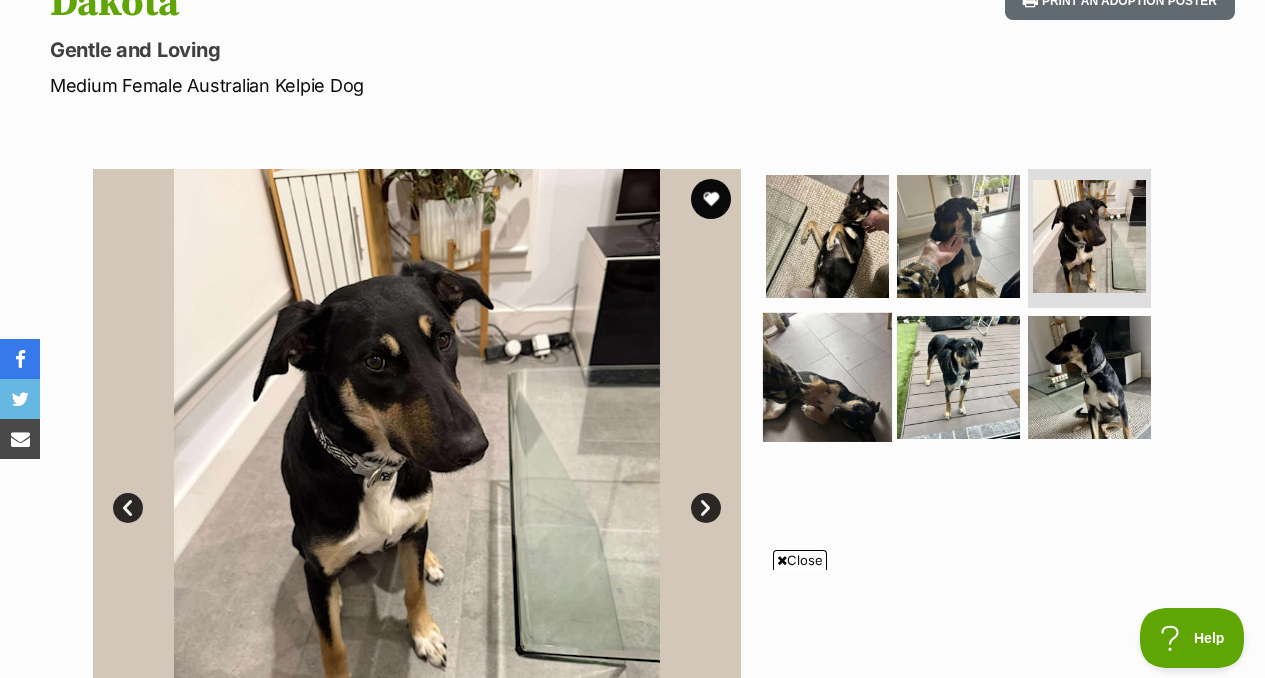 click at bounding box center [827, 377] 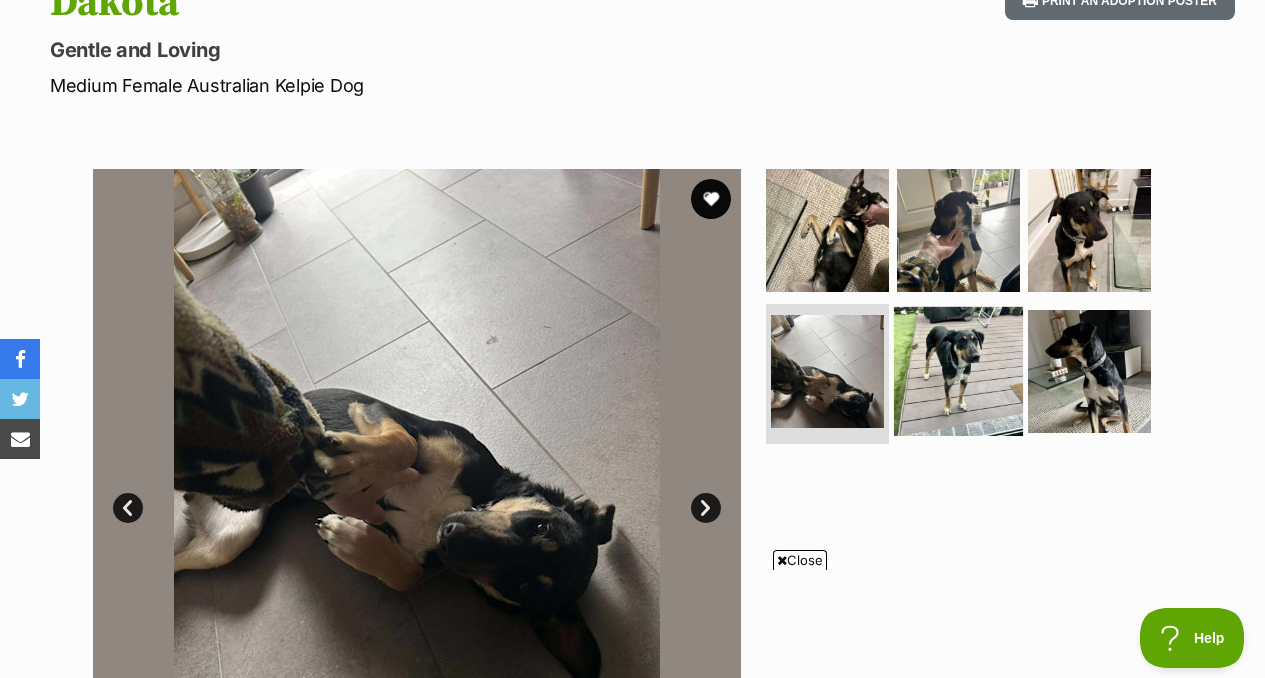 click at bounding box center (958, 371) 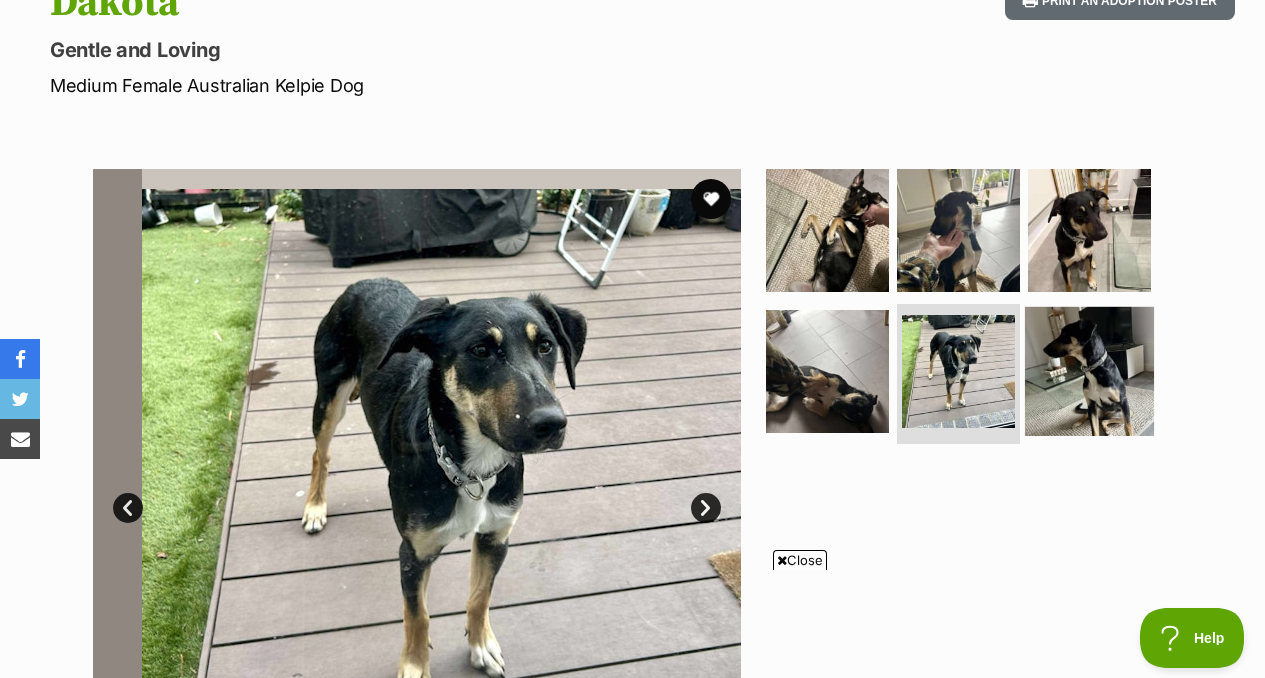 click at bounding box center [1089, 371] 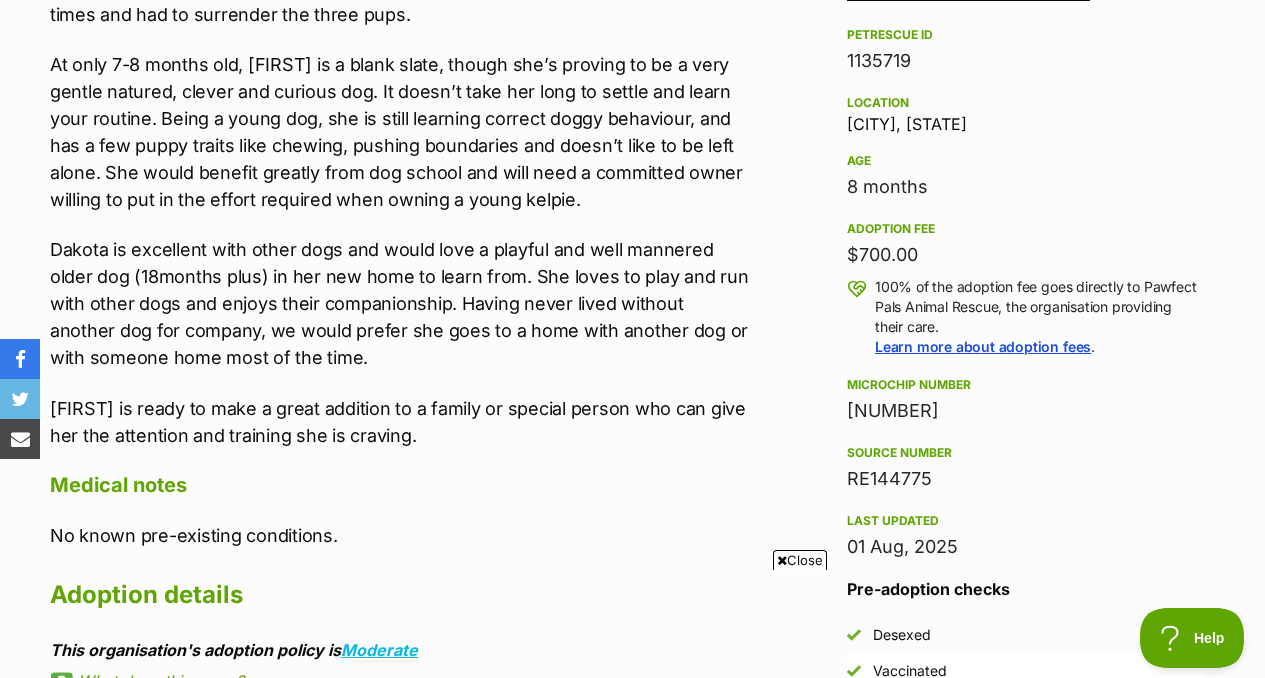 scroll, scrollTop: 1250, scrollLeft: 0, axis: vertical 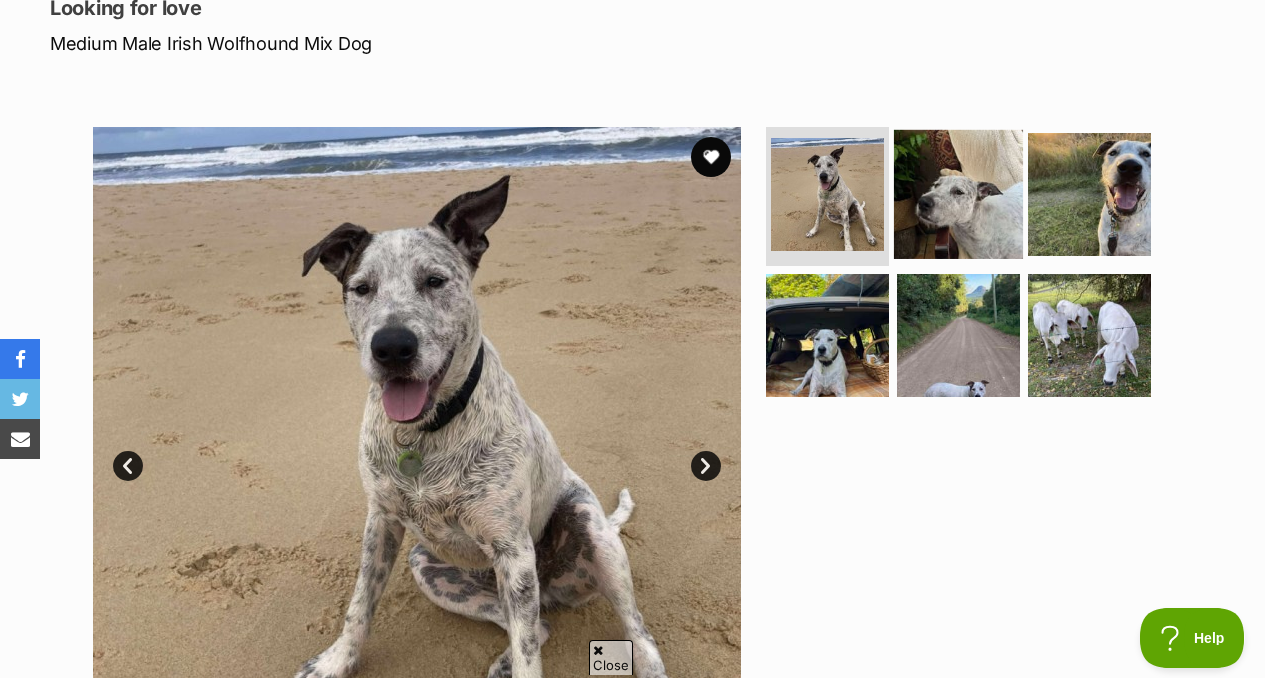 click at bounding box center [958, 193] 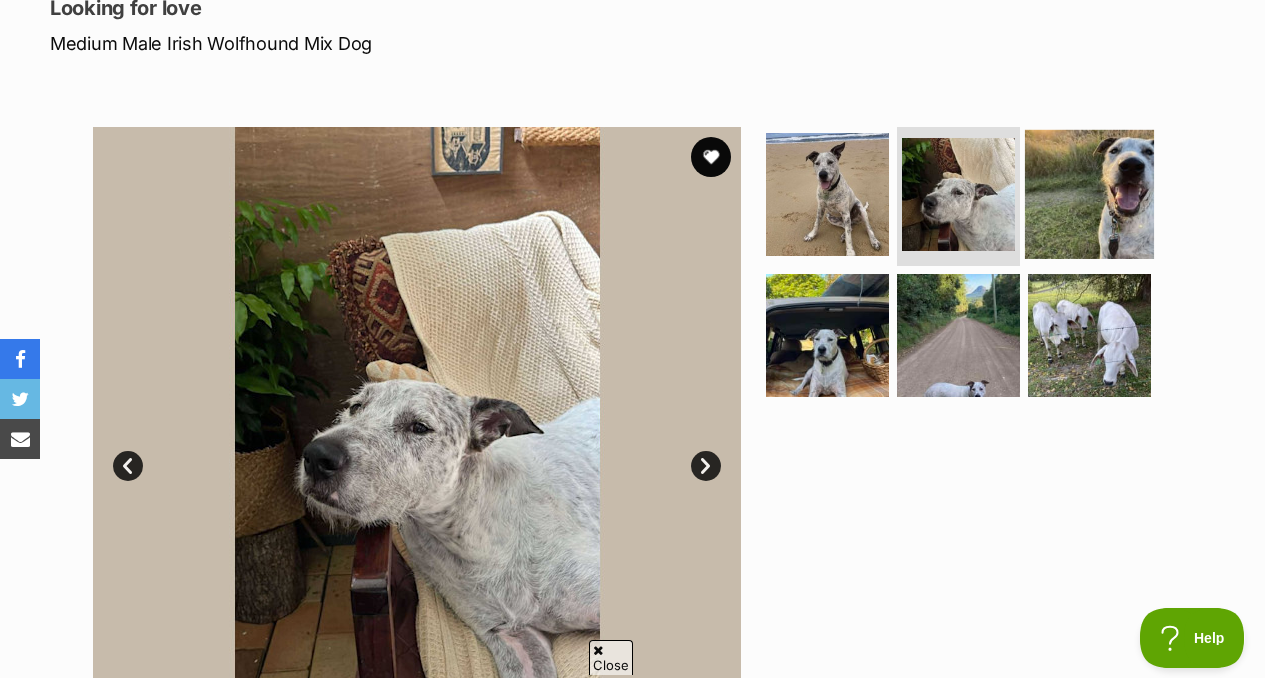 click at bounding box center [1089, 193] 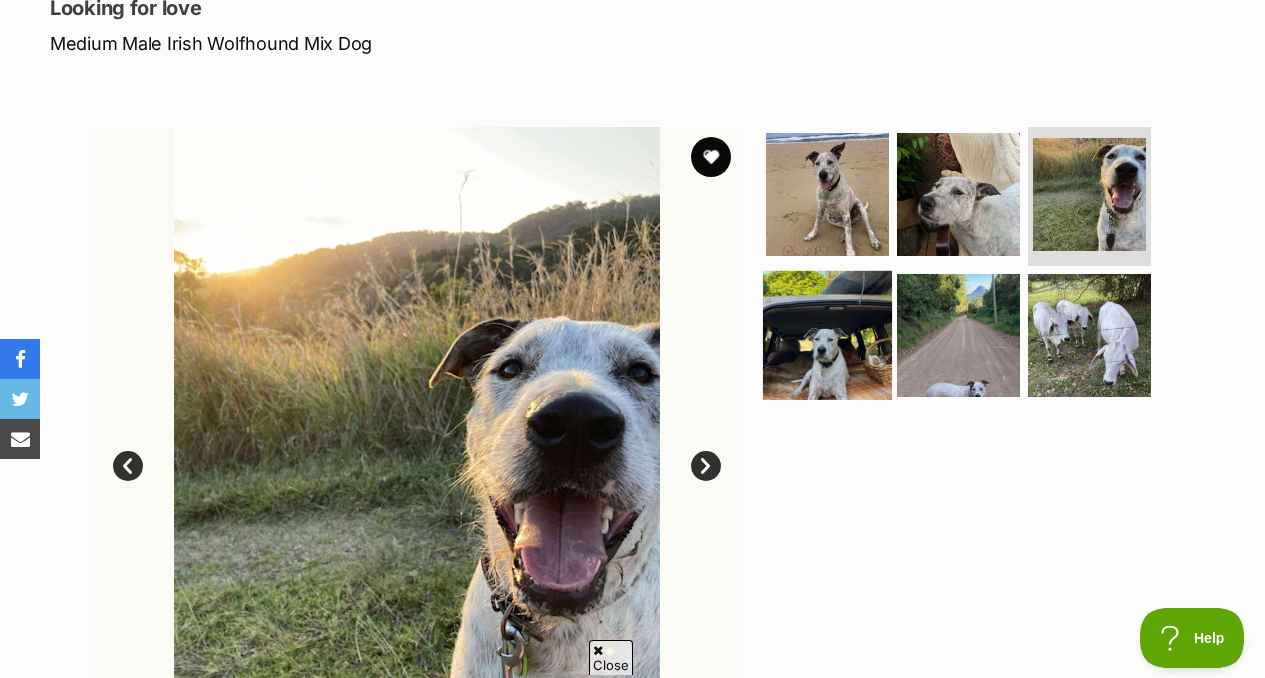click at bounding box center [827, 335] 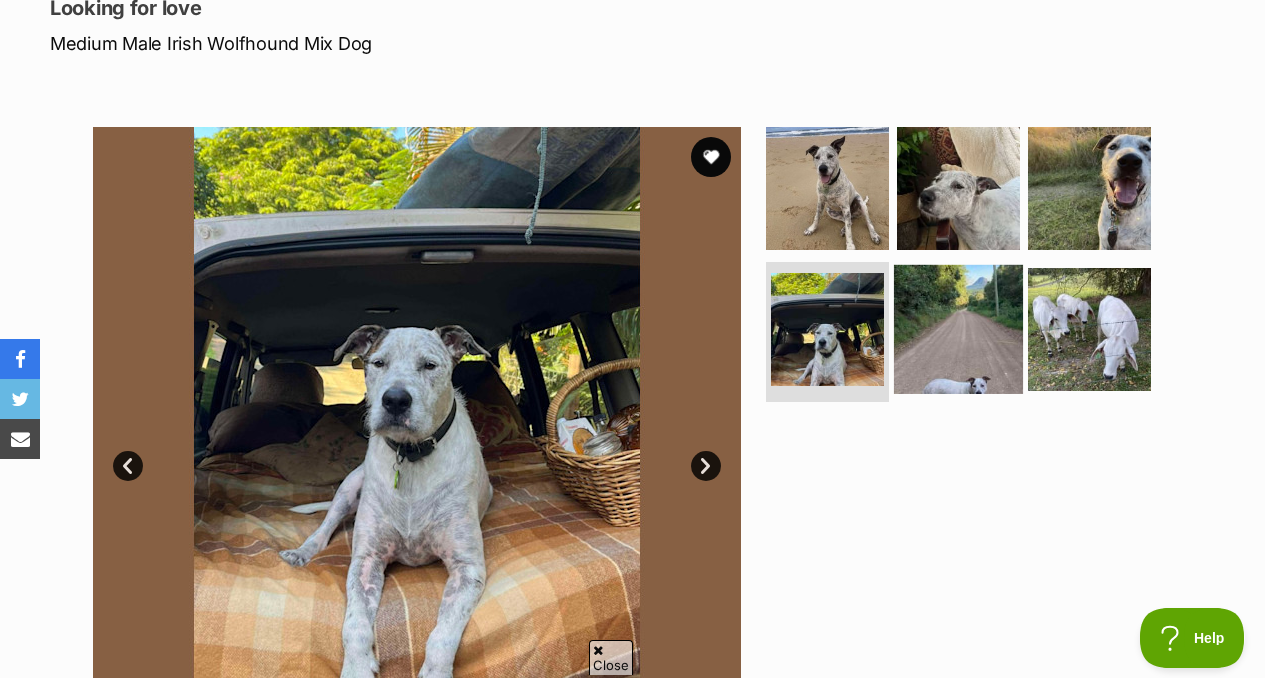 click at bounding box center (958, 329) 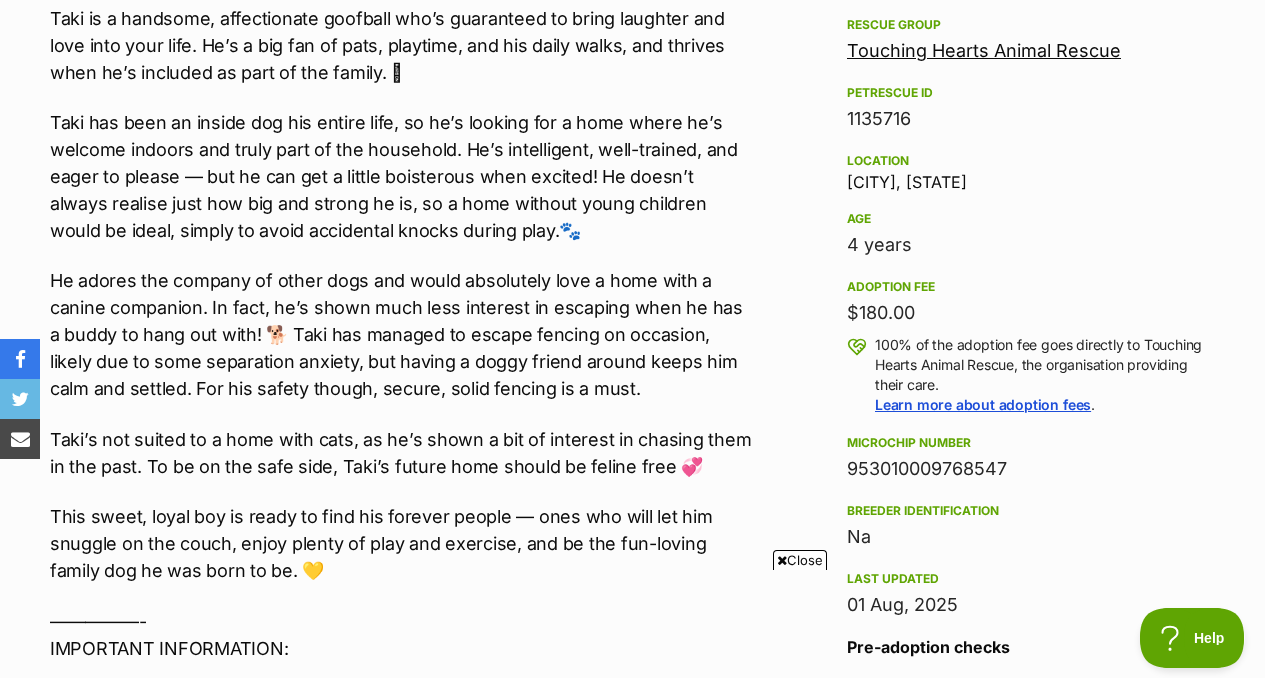 scroll, scrollTop: 1194, scrollLeft: 0, axis: vertical 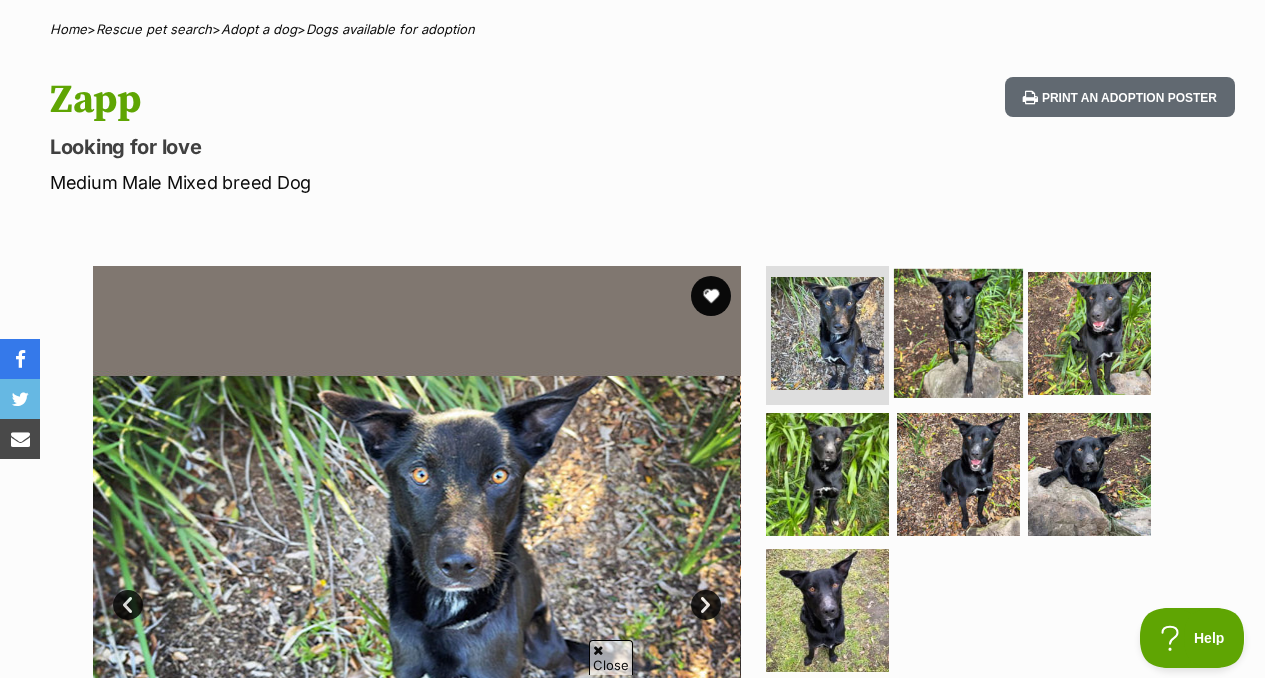 click at bounding box center (958, 332) 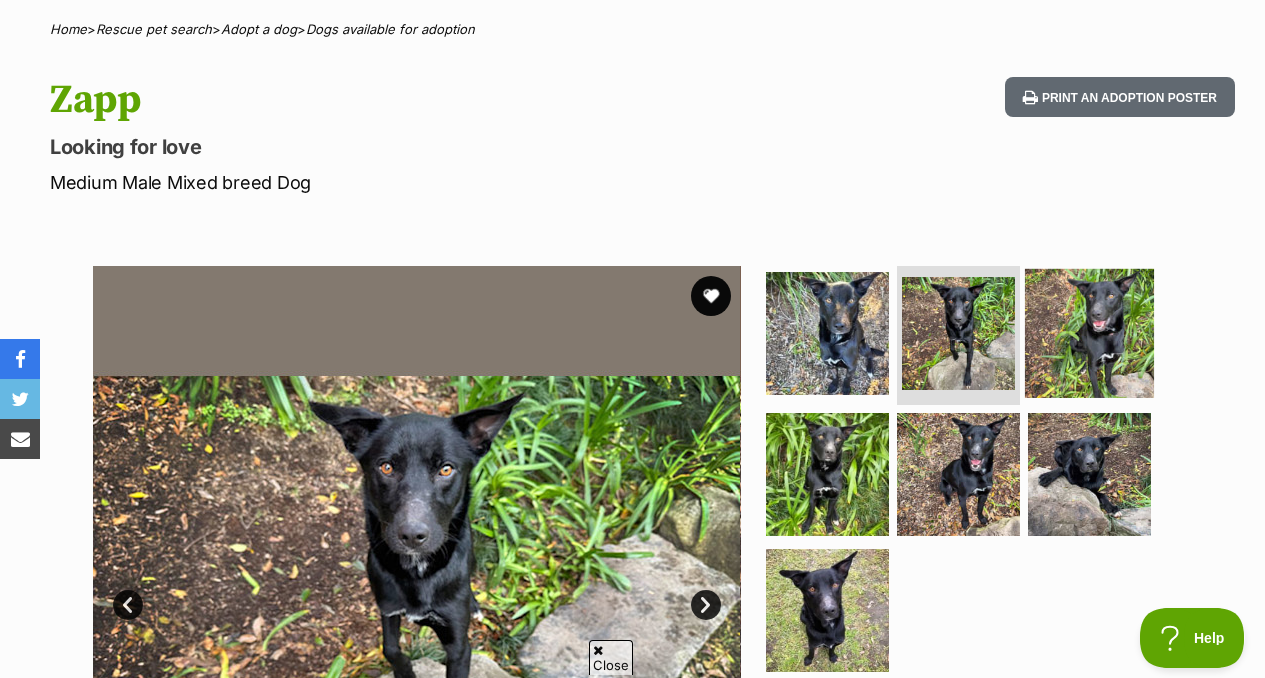 click at bounding box center (1089, 332) 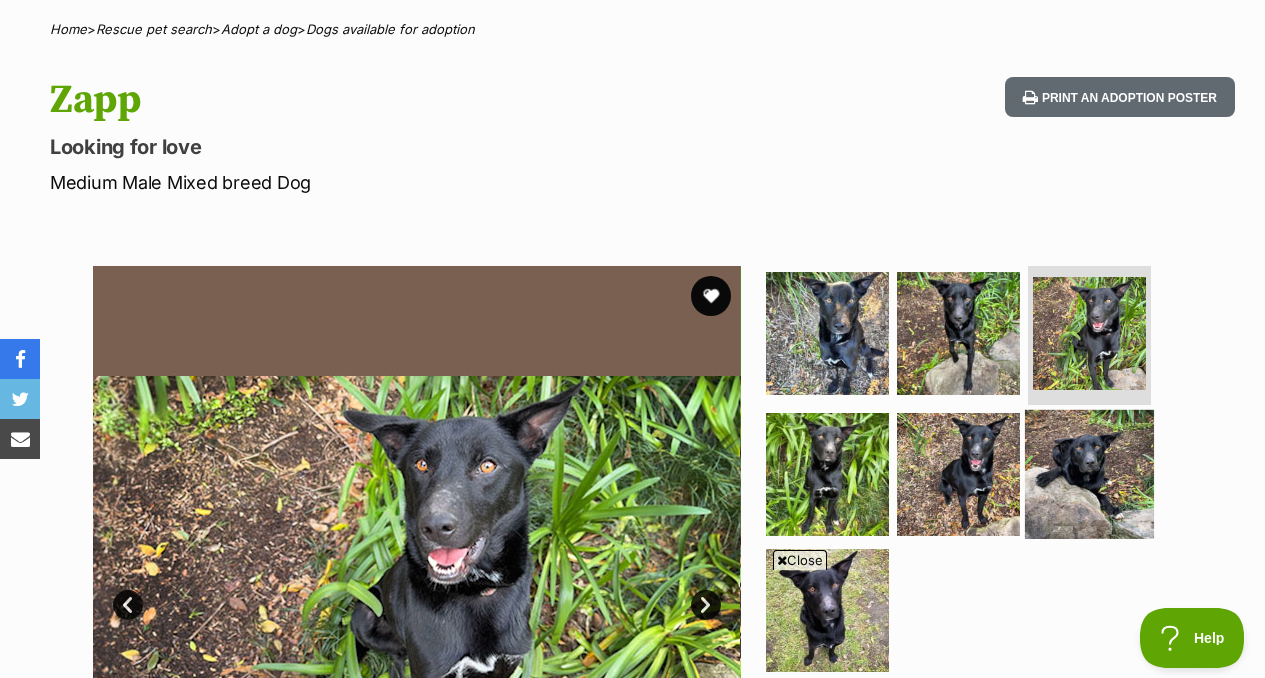 click at bounding box center (1089, 474) 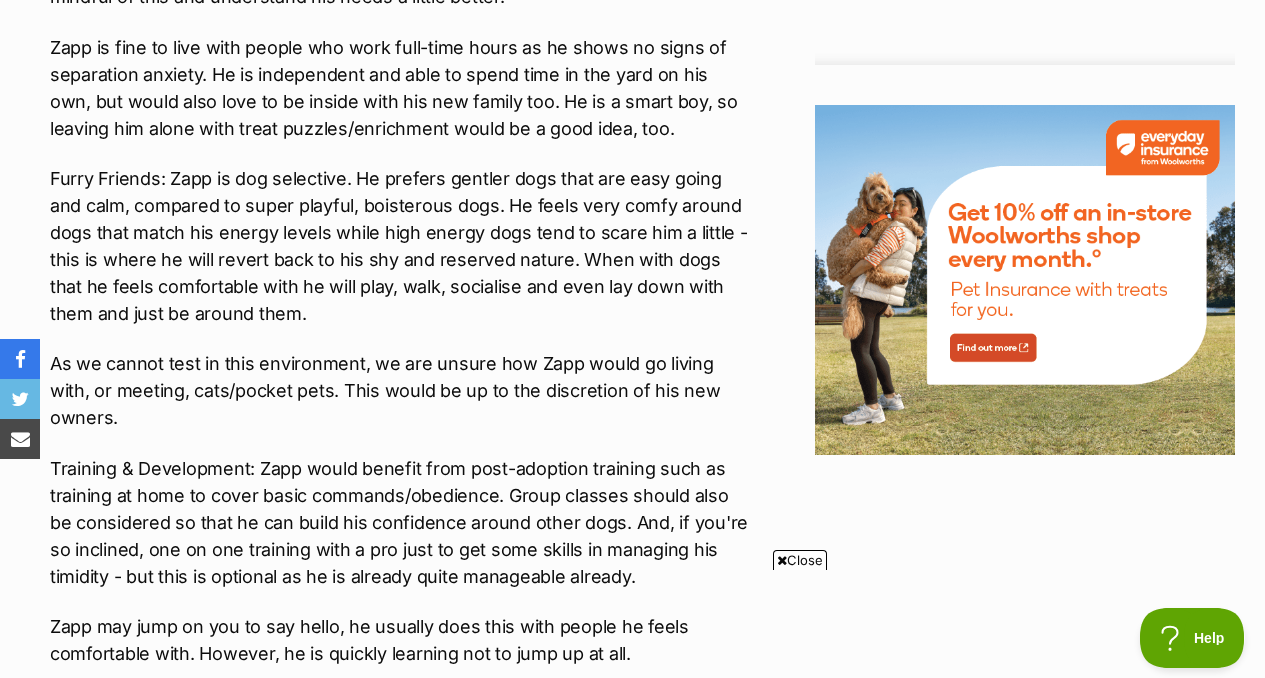 scroll, scrollTop: 2320, scrollLeft: 0, axis: vertical 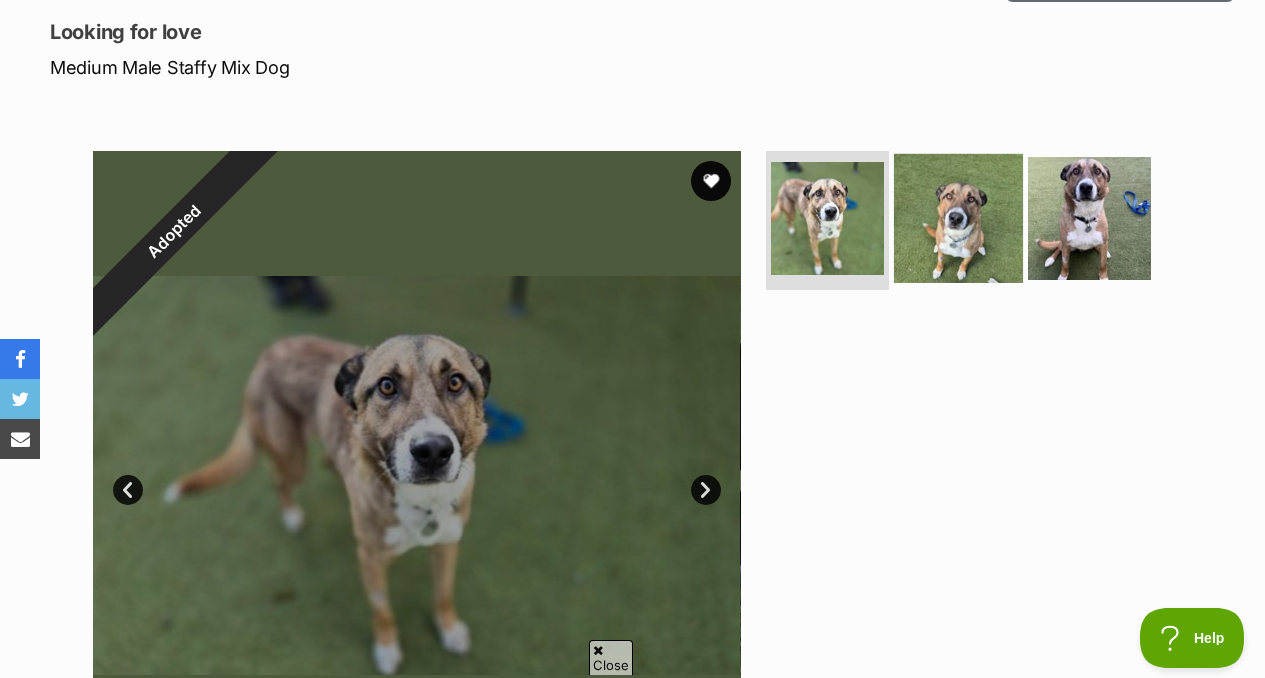 click at bounding box center (958, 217) 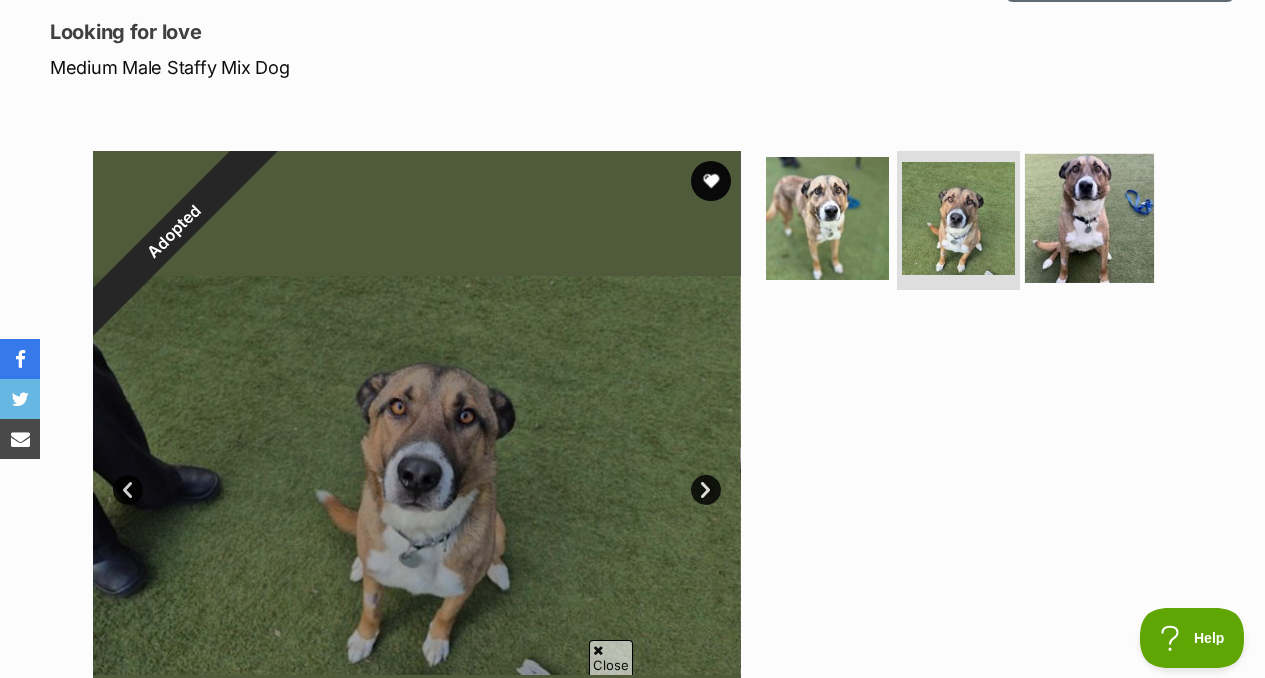 click at bounding box center (1089, 217) 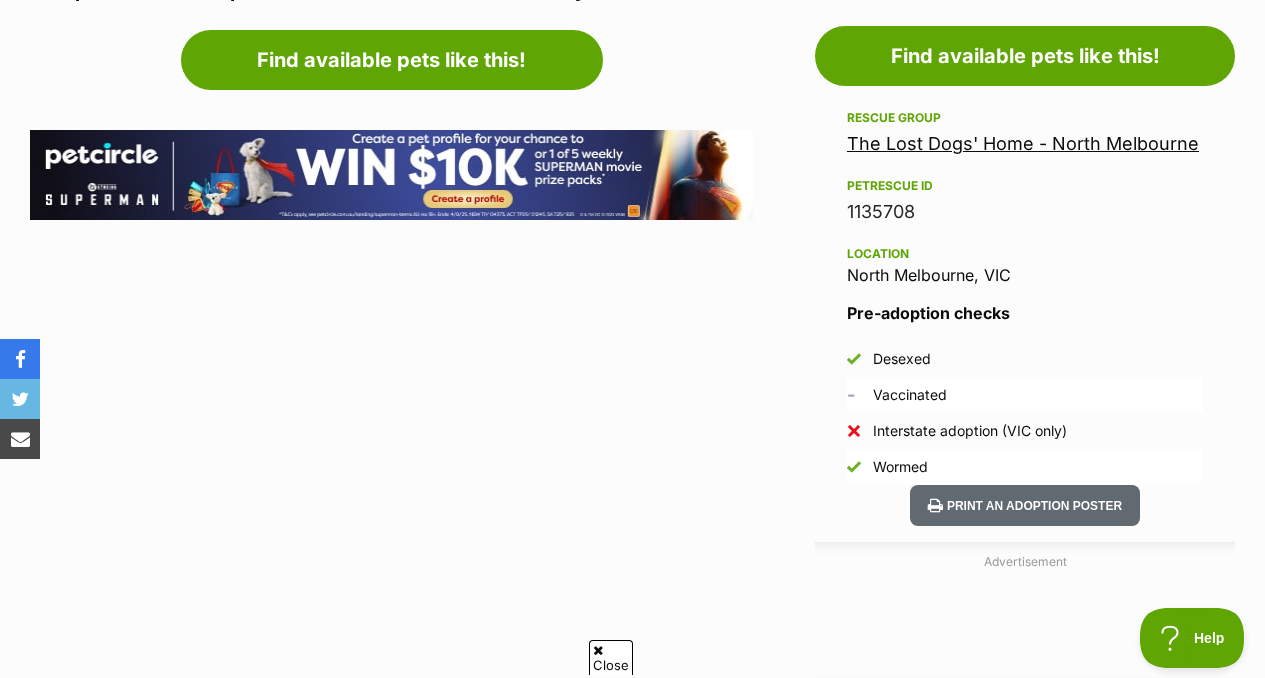 scroll, scrollTop: 1108, scrollLeft: 0, axis: vertical 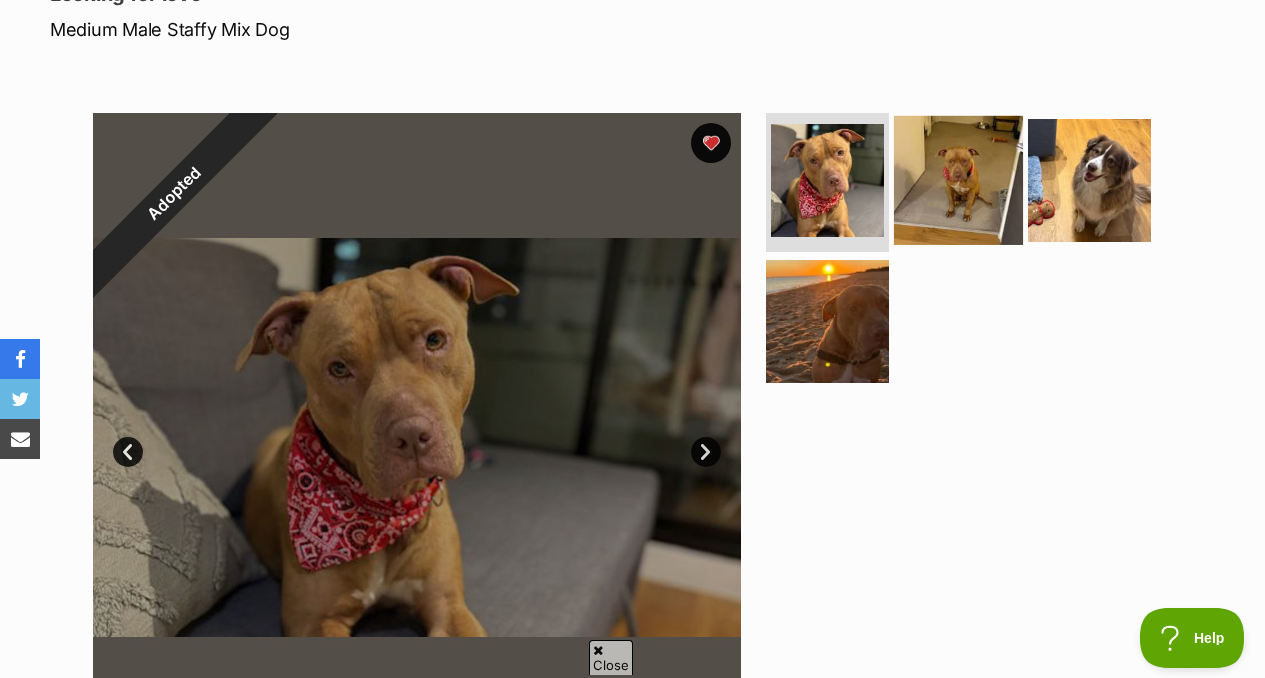 click at bounding box center (958, 179) 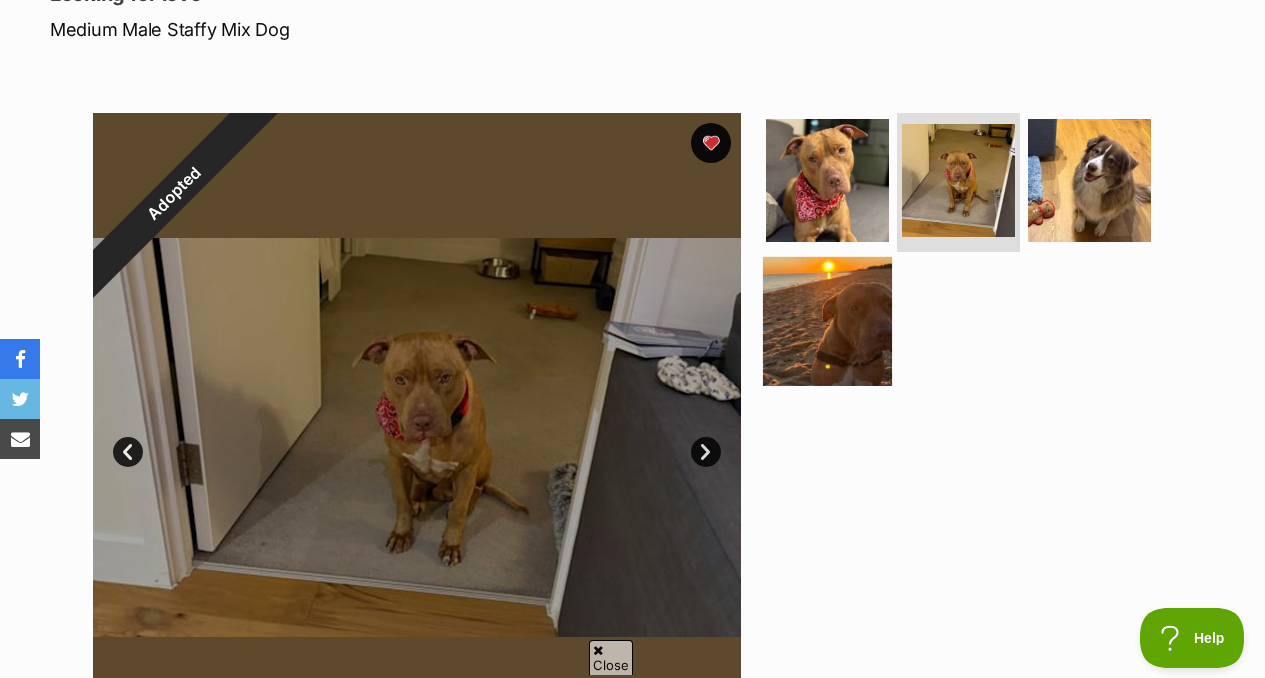 scroll, scrollTop: 0, scrollLeft: 0, axis: both 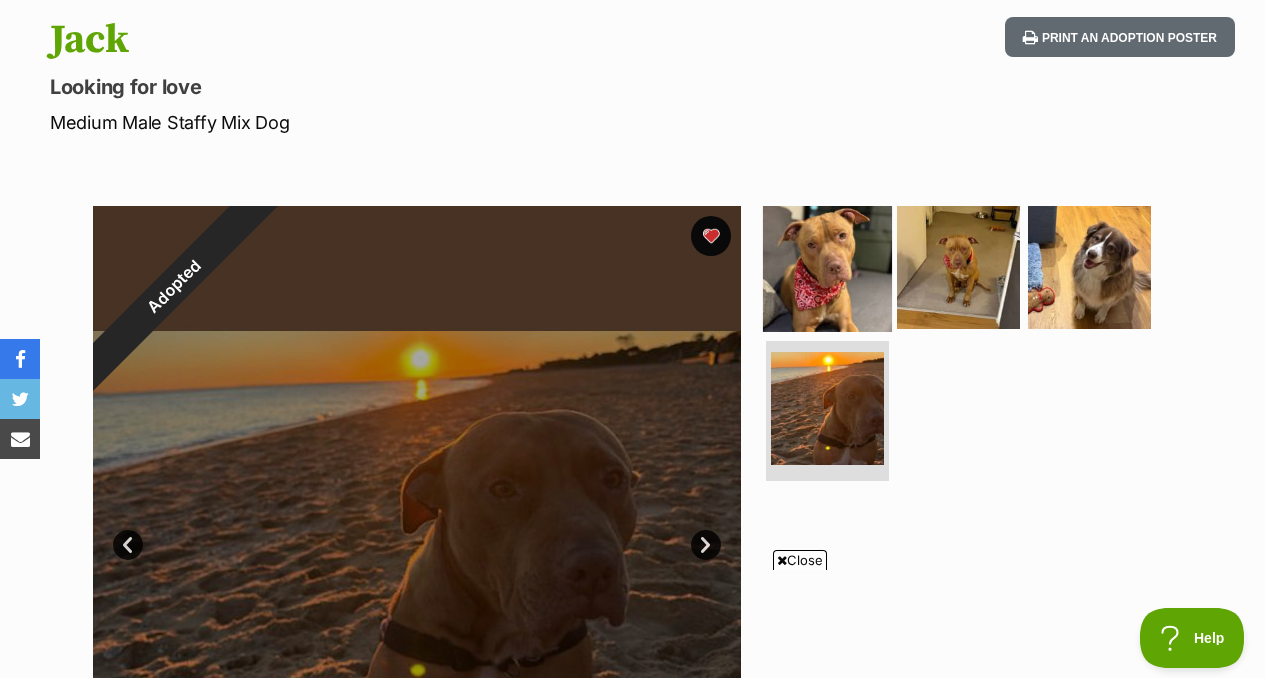 click at bounding box center (827, 266) 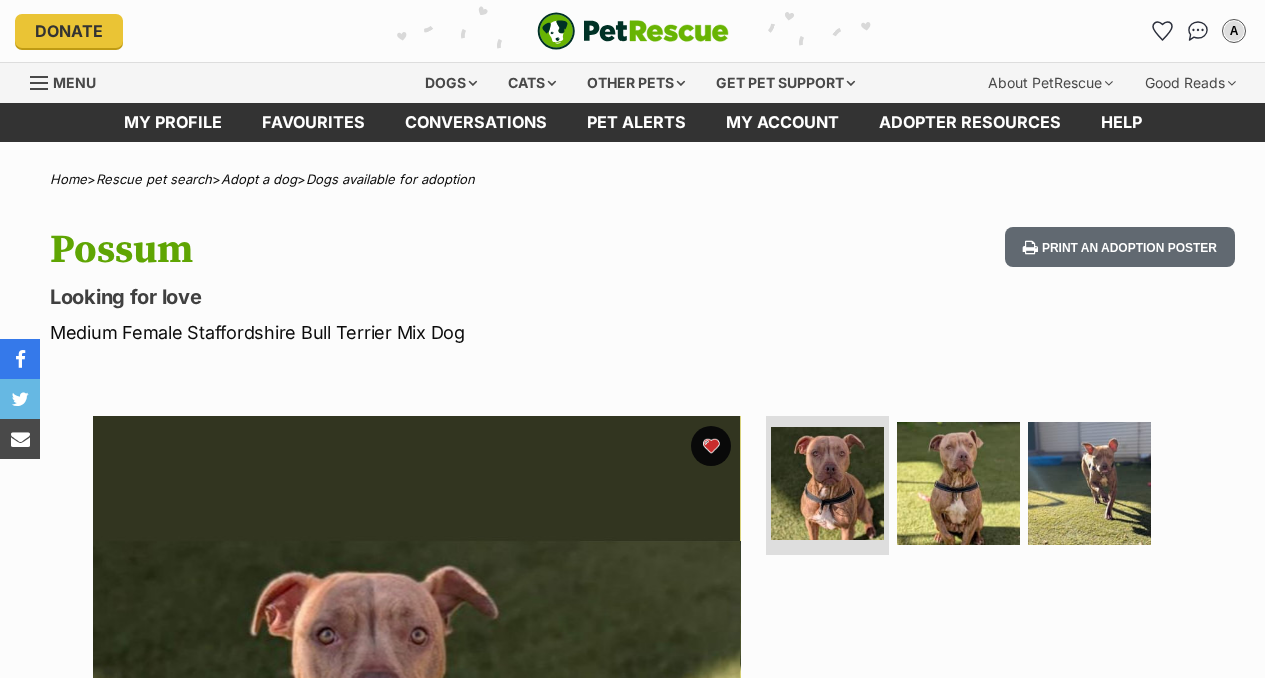 scroll, scrollTop: 0, scrollLeft: 0, axis: both 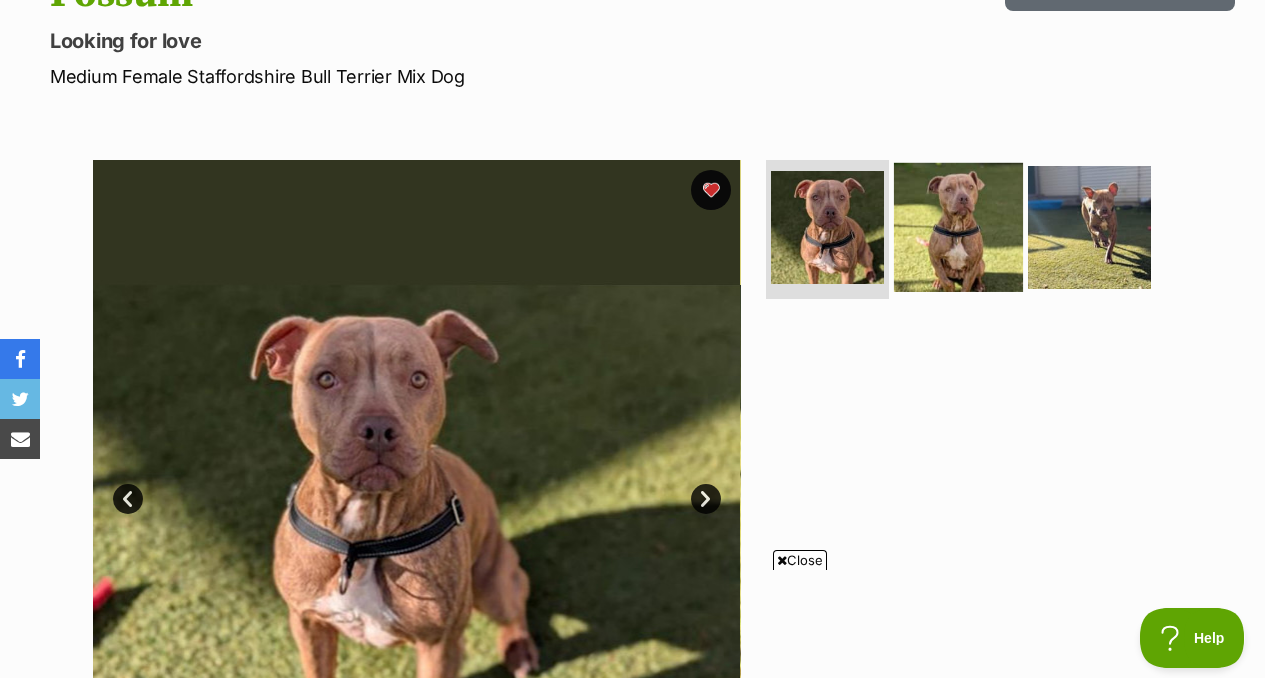 click at bounding box center (958, 226) 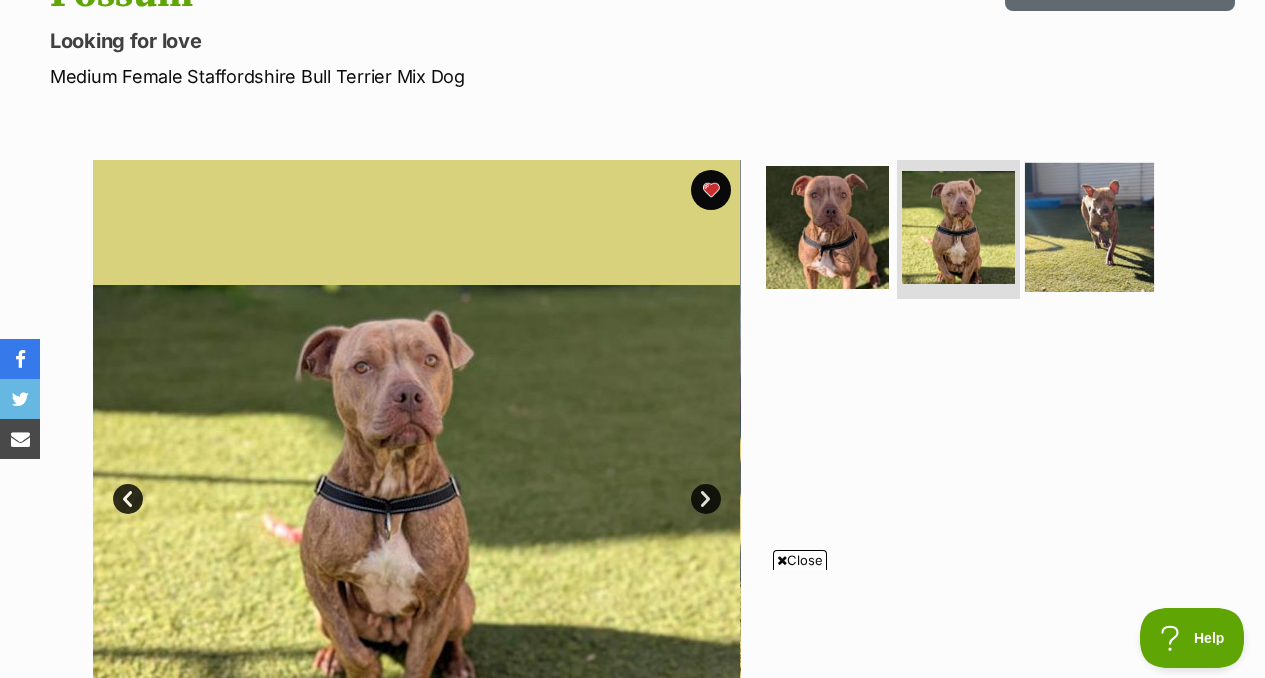 click at bounding box center (1089, 226) 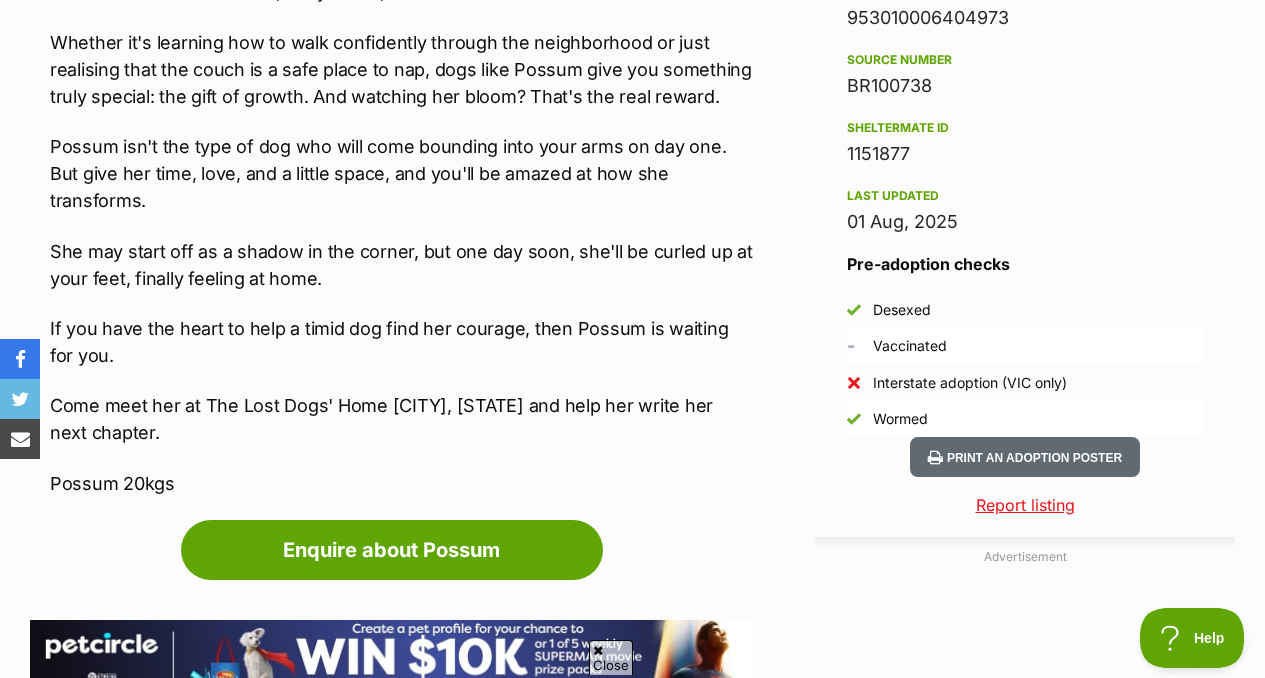 scroll, scrollTop: 0, scrollLeft: 0, axis: both 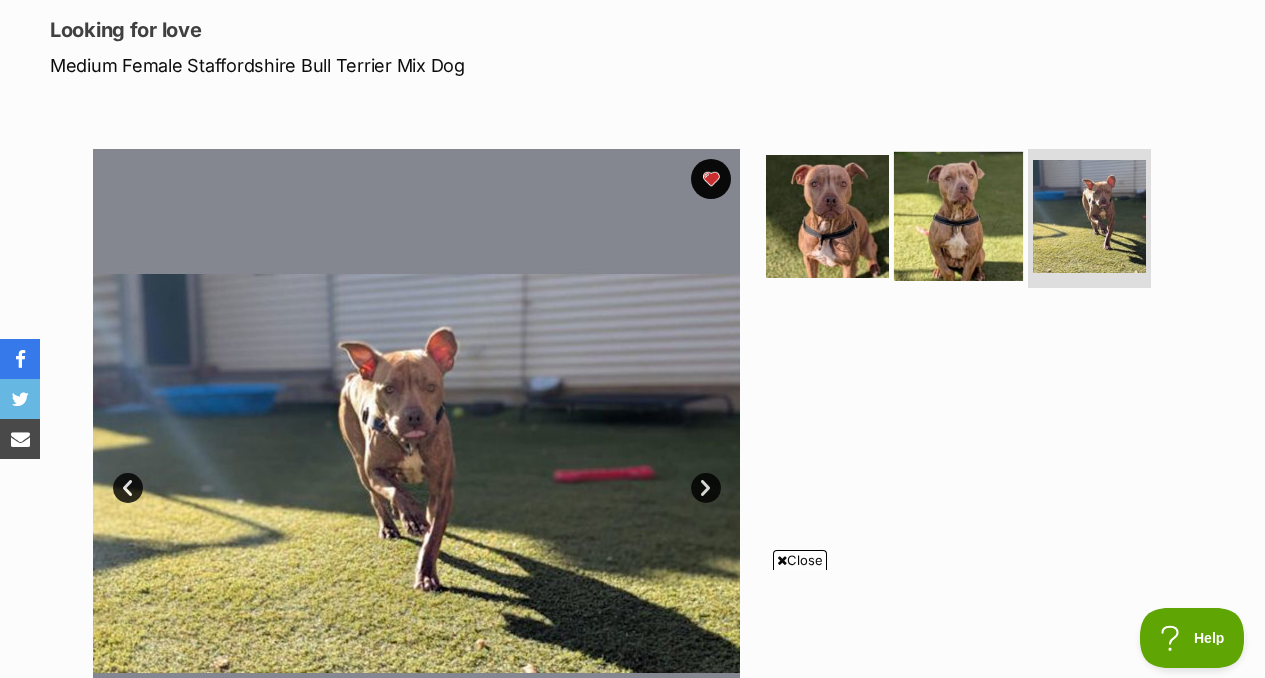 click at bounding box center [958, 215] 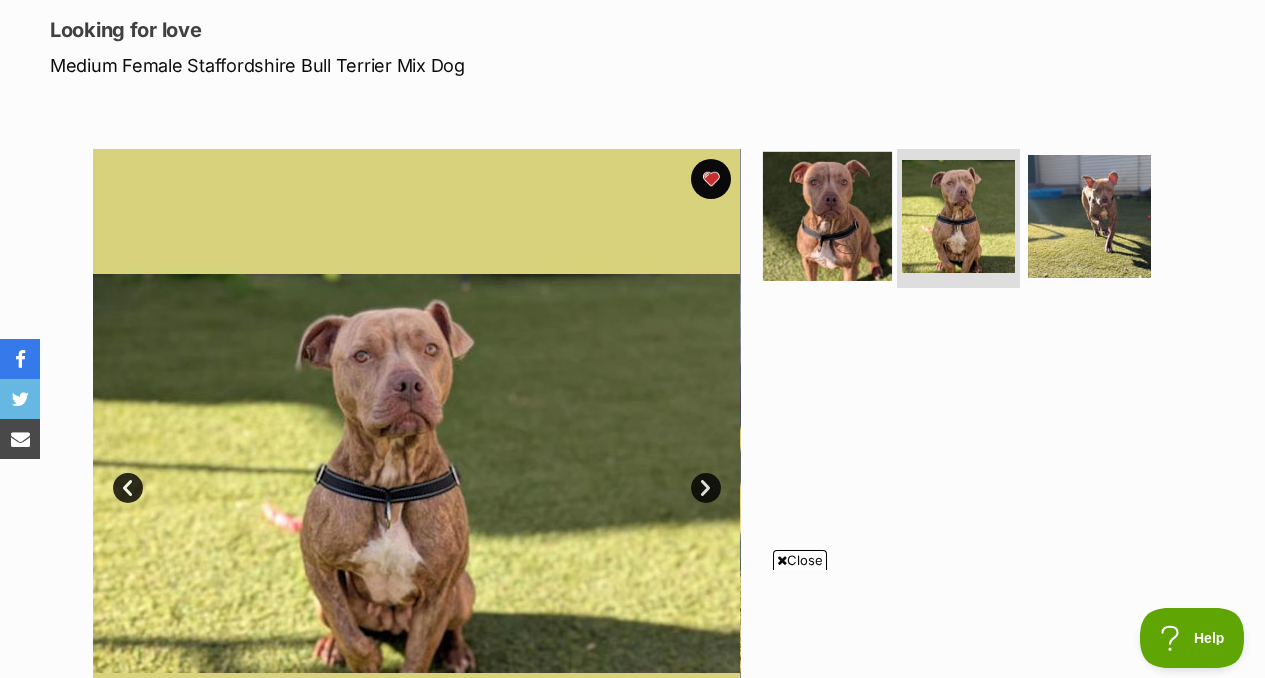 click at bounding box center (827, 215) 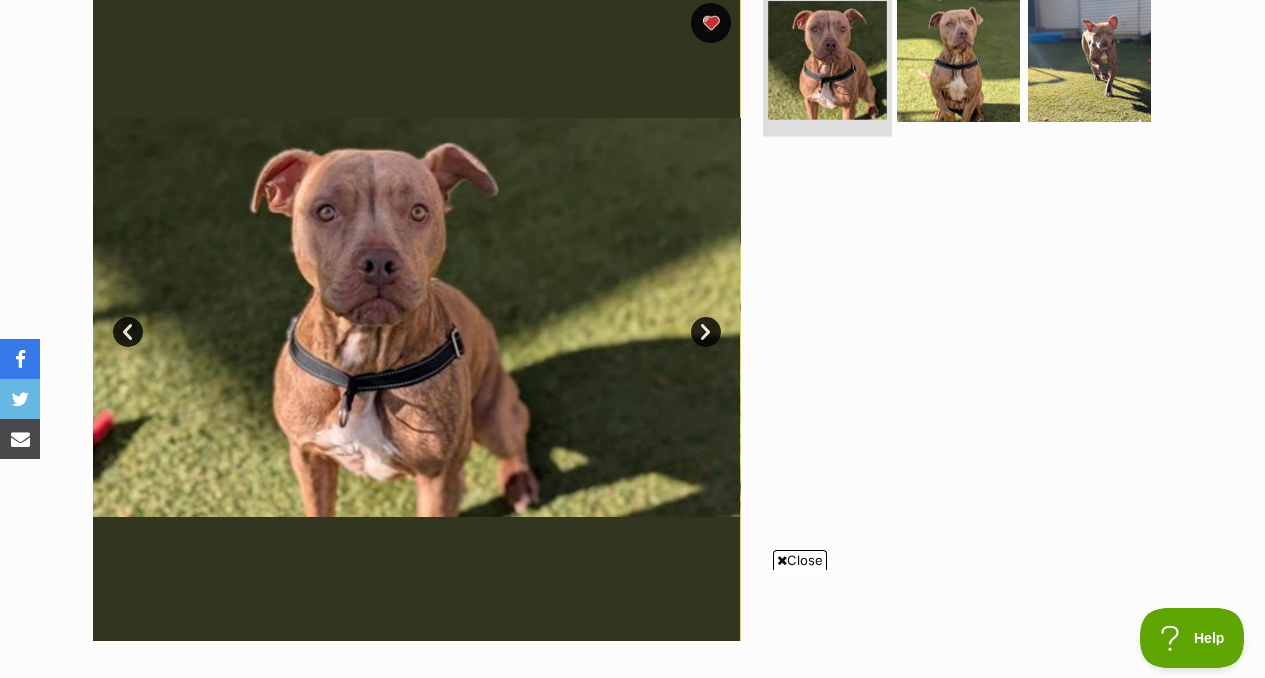 scroll, scrollTop: 424, scrollLeft: 0, axis: vertical 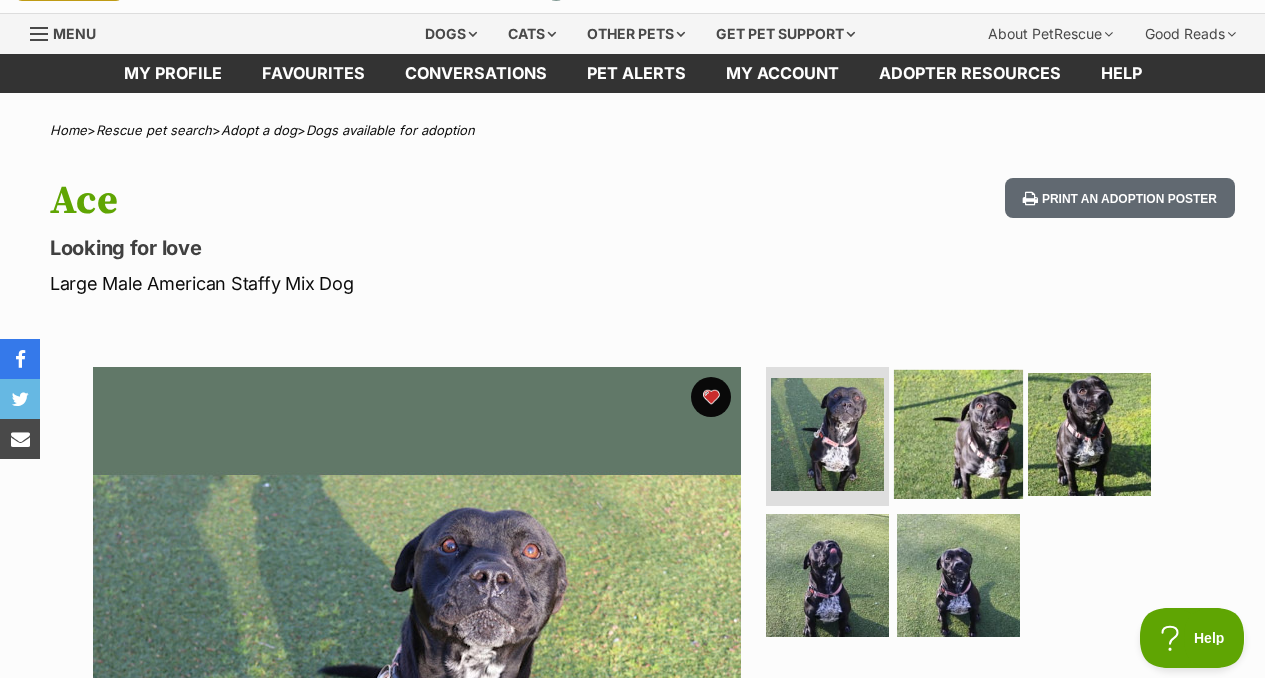 click at bounding box center (958, 433) 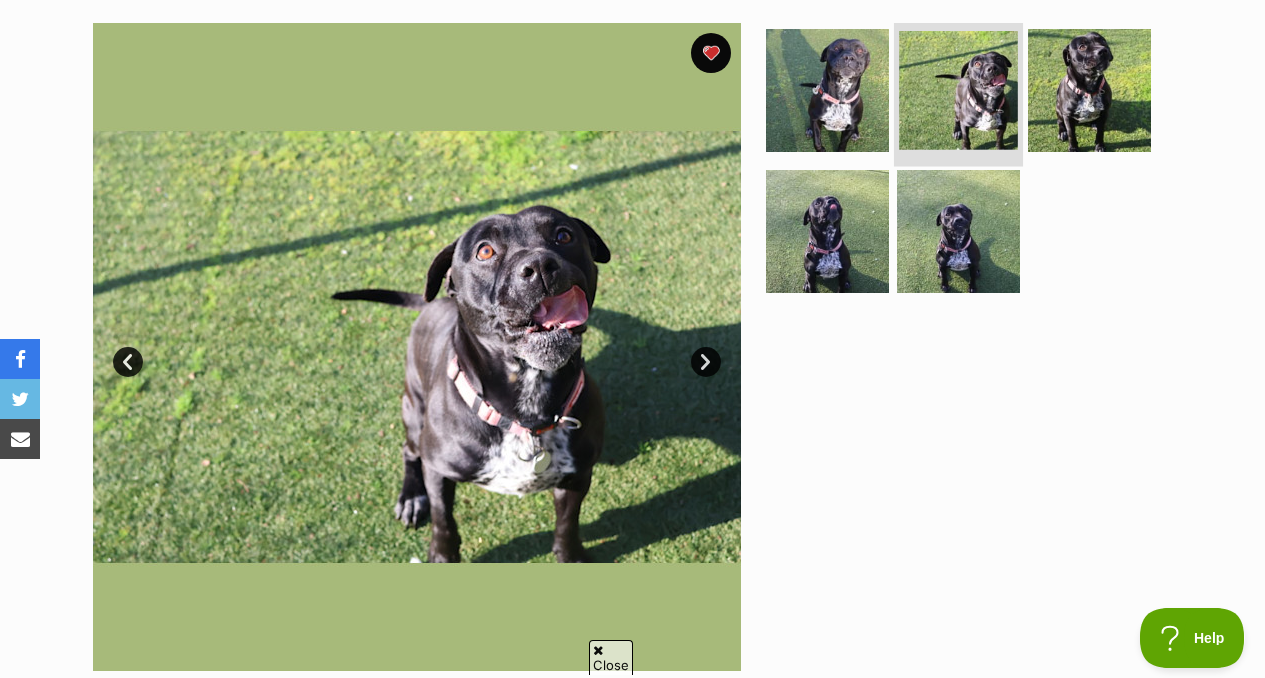 scroll, scrollTop: 397, scrollLeft: 0, axis: vertical 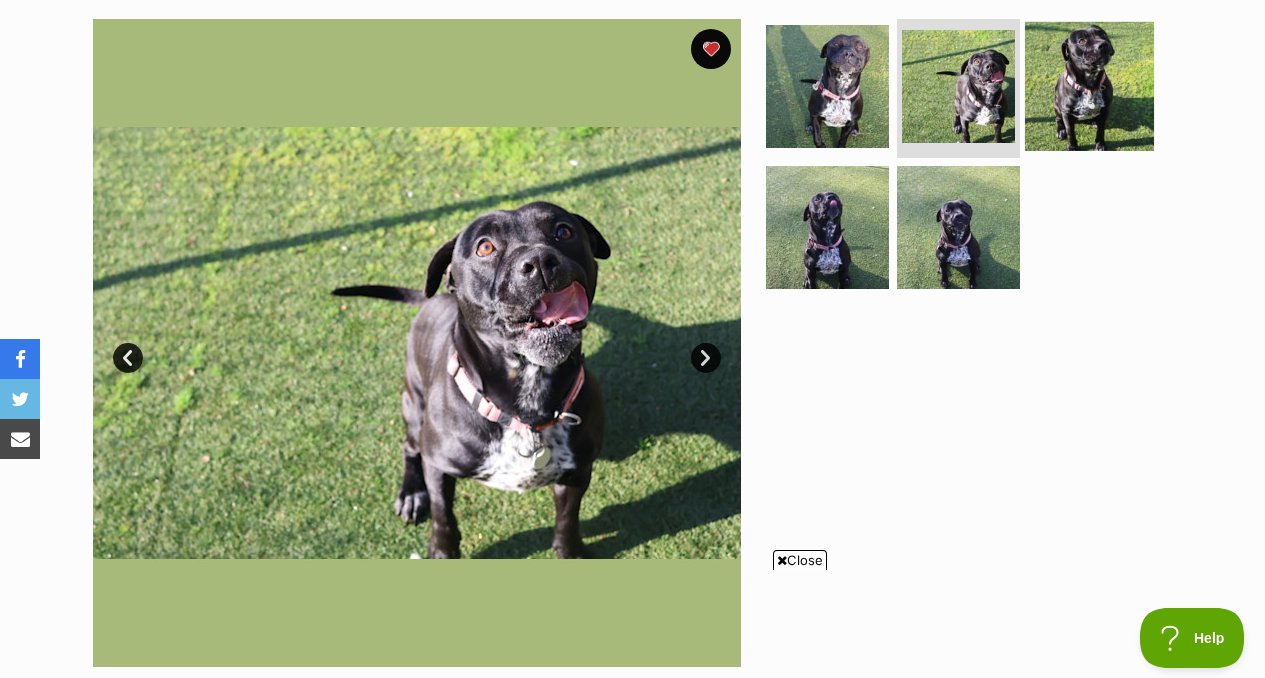 click at bounding box center (1089, 85) 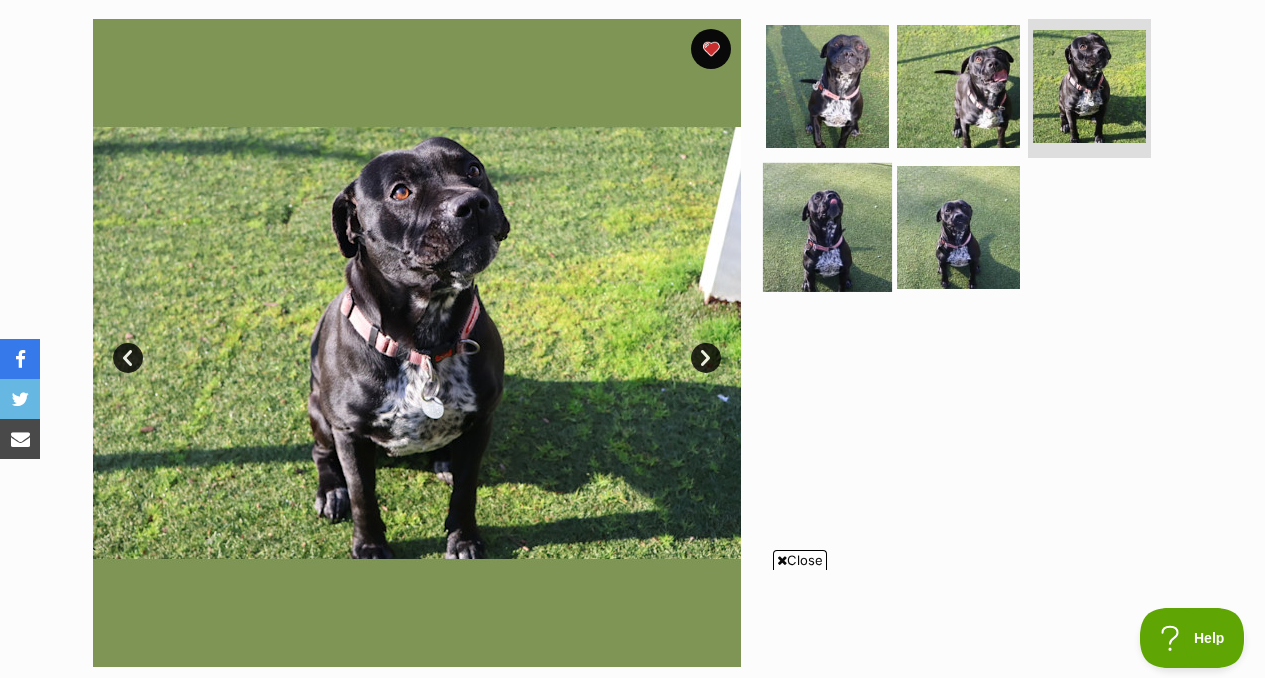 click at bounding box center [827, 227] 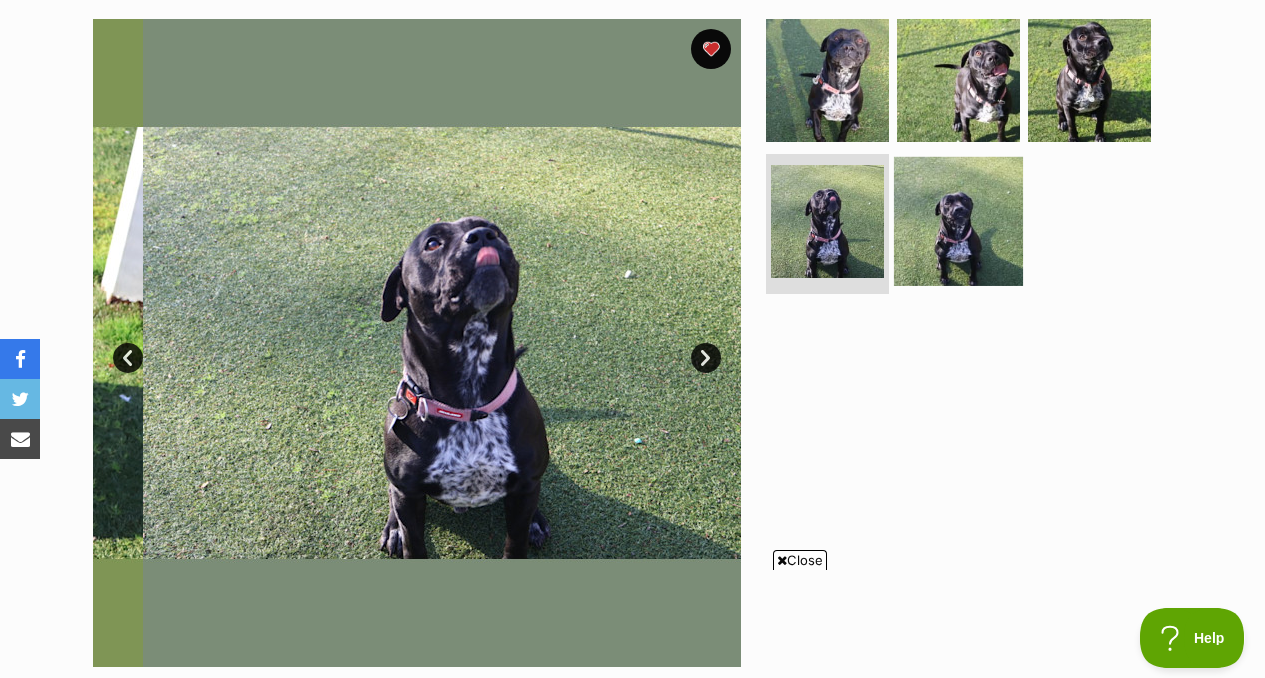 click at bounding box center (958, 221) 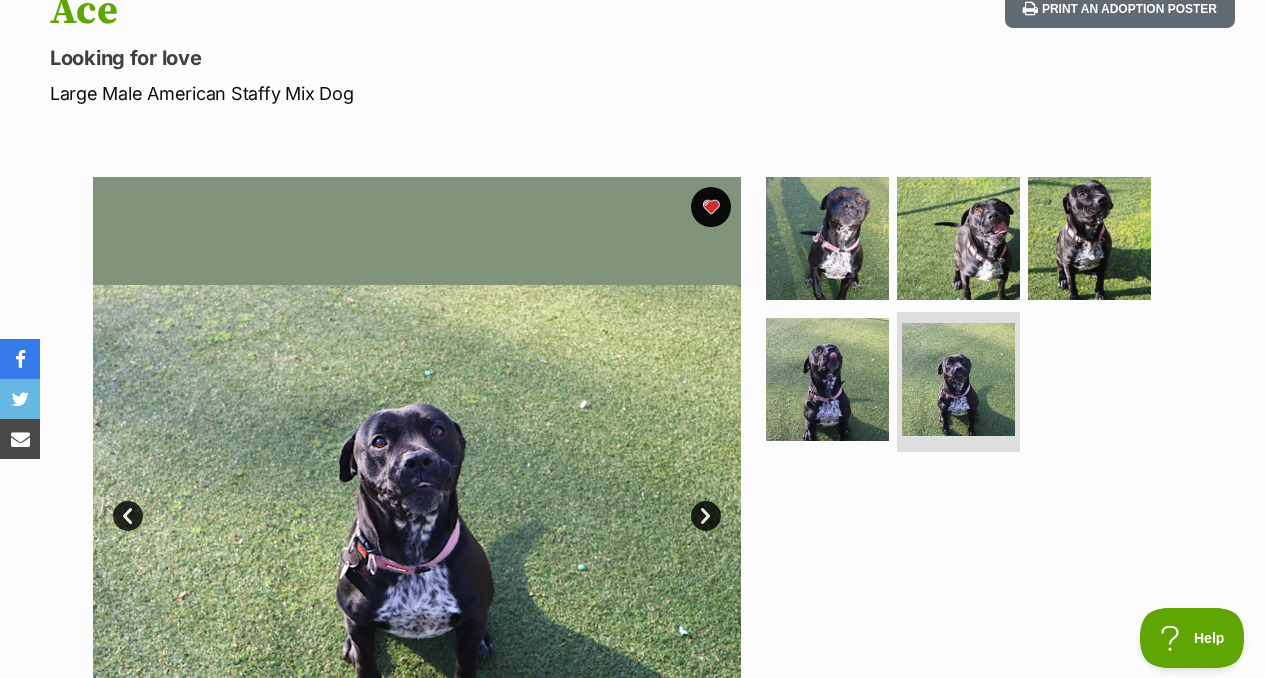 scroll, scrollTop: 268, scrollLeft: 0, axis: vertical 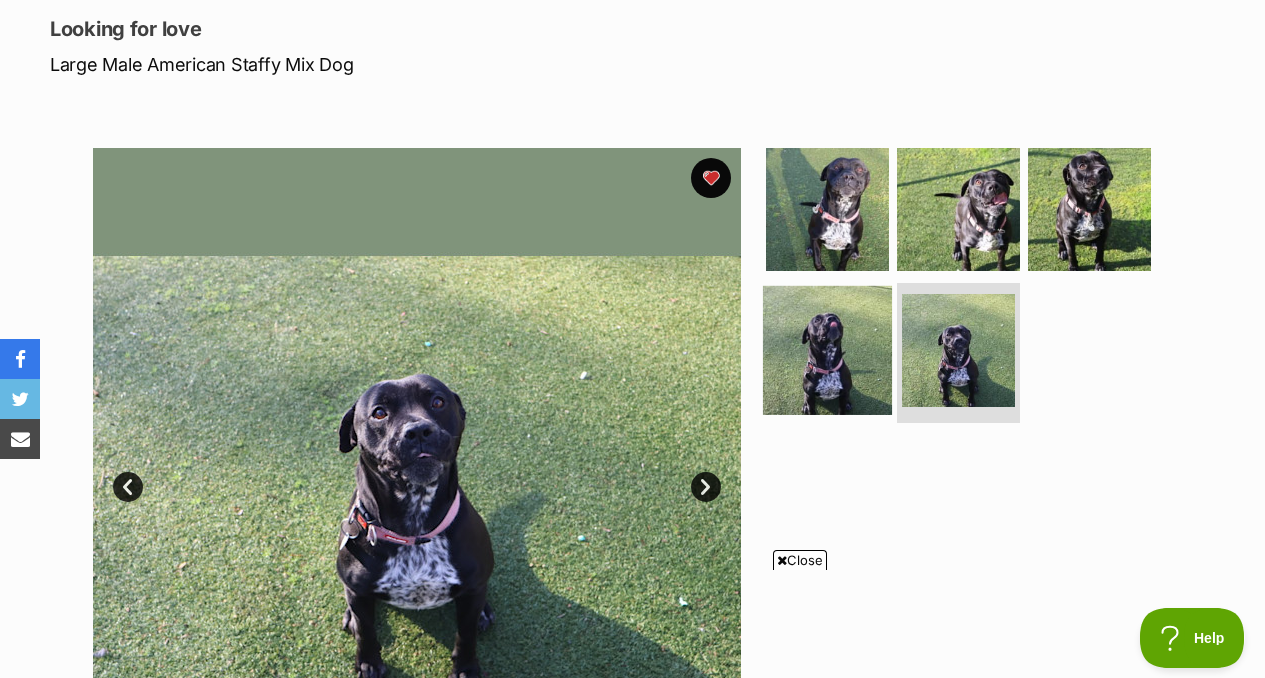 click at bounding box center (827, 350) 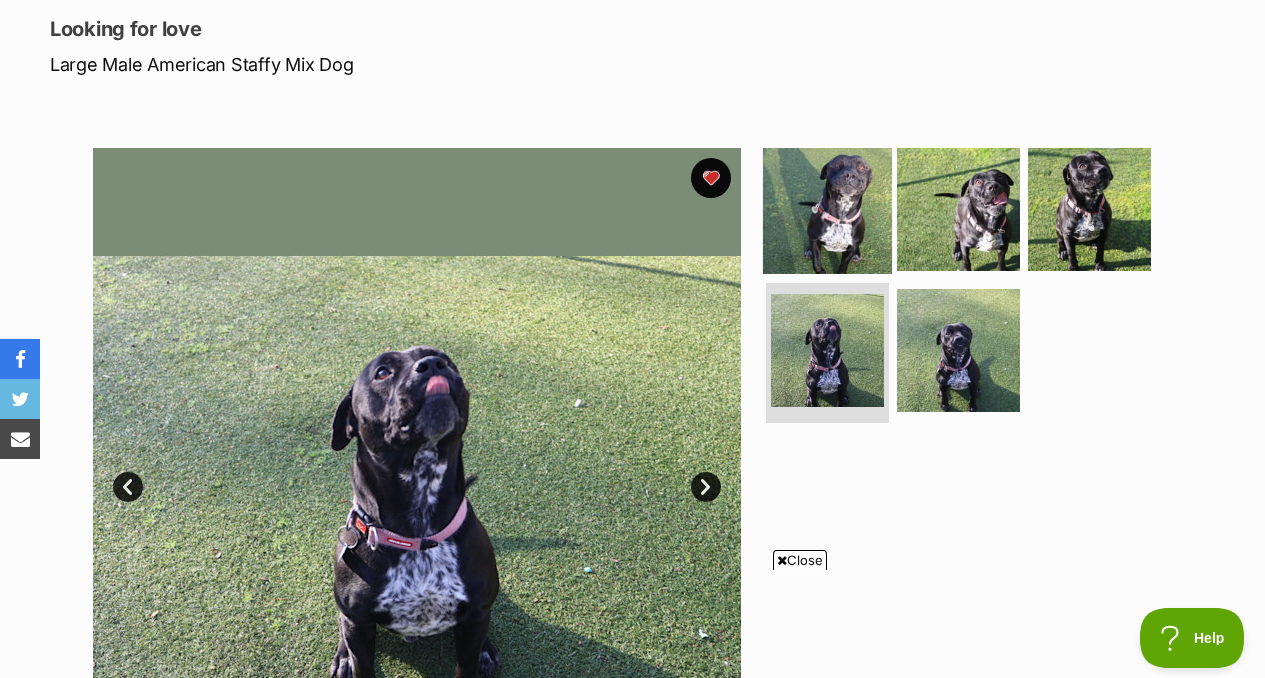 click at bounding box center (827, 208) 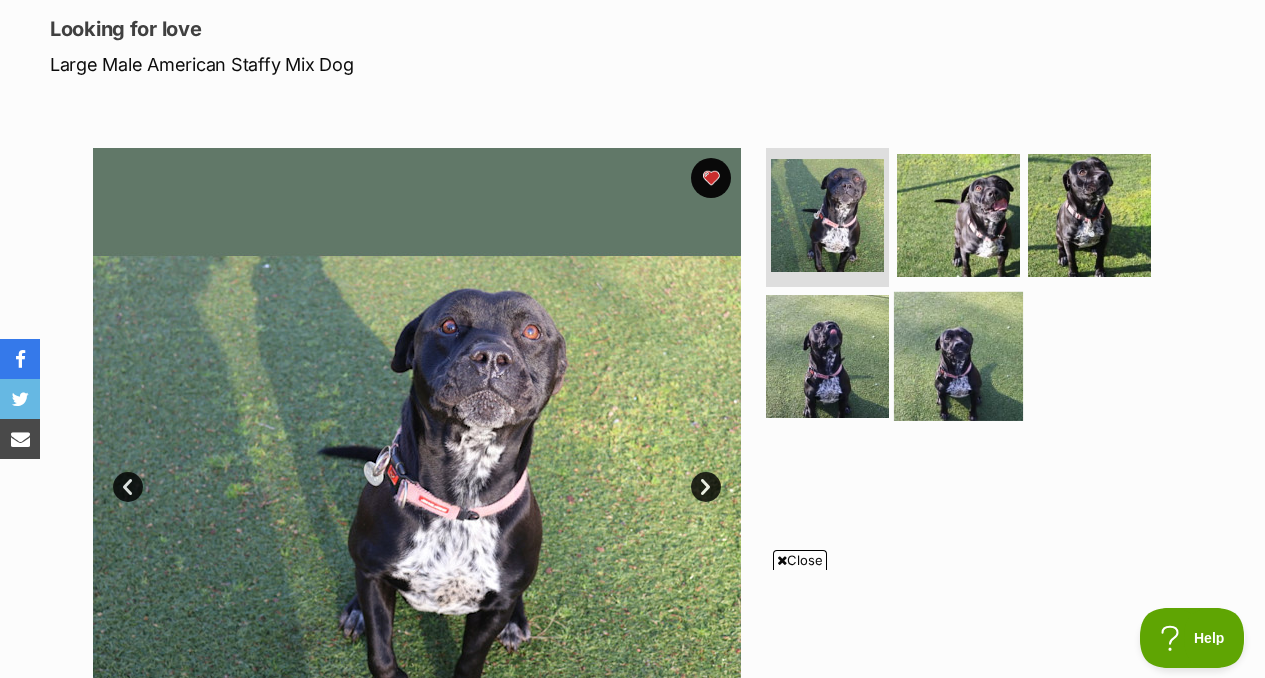 click at bounding box center [958, 356] 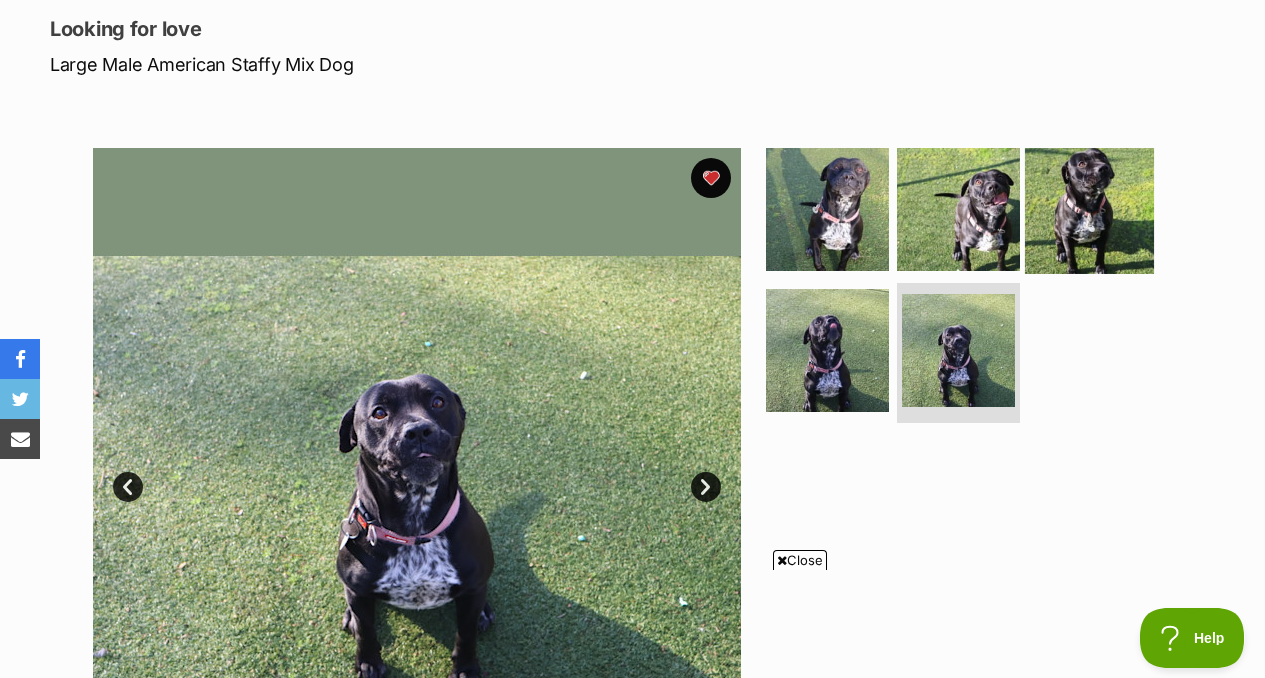 click at bounding box center (1089, 208) 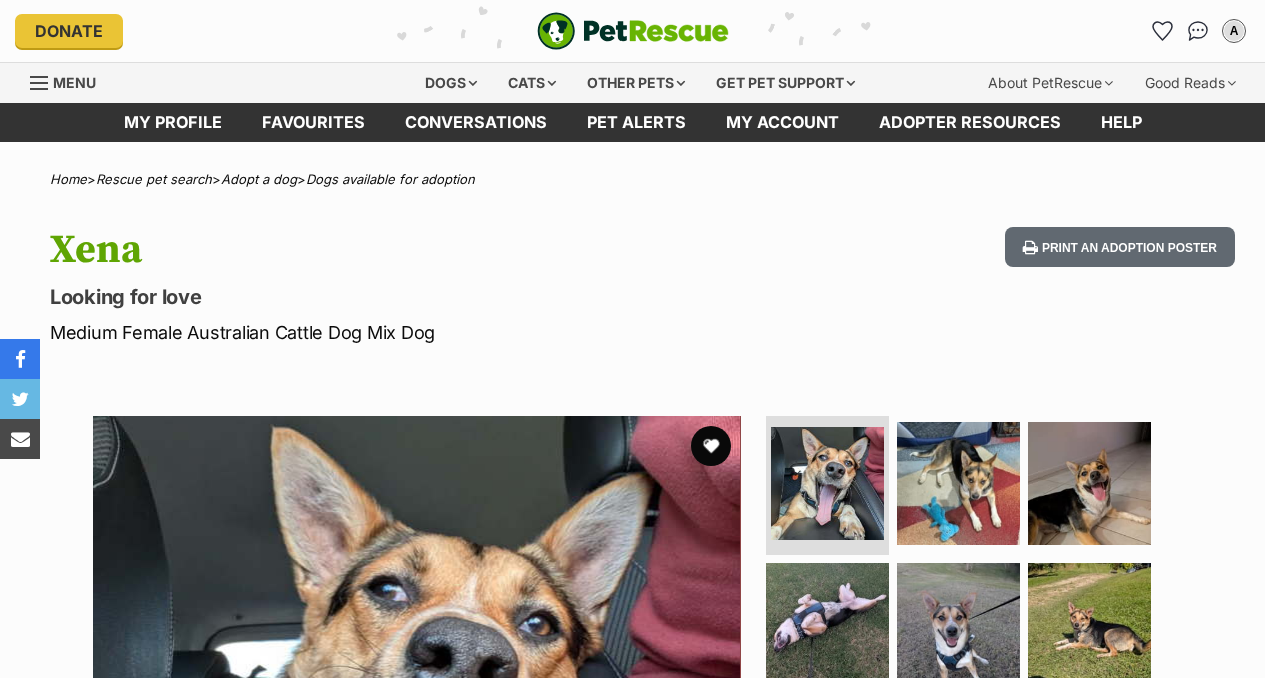 scroll, scrollTop: 0, scrollLeft: 0, axis: both 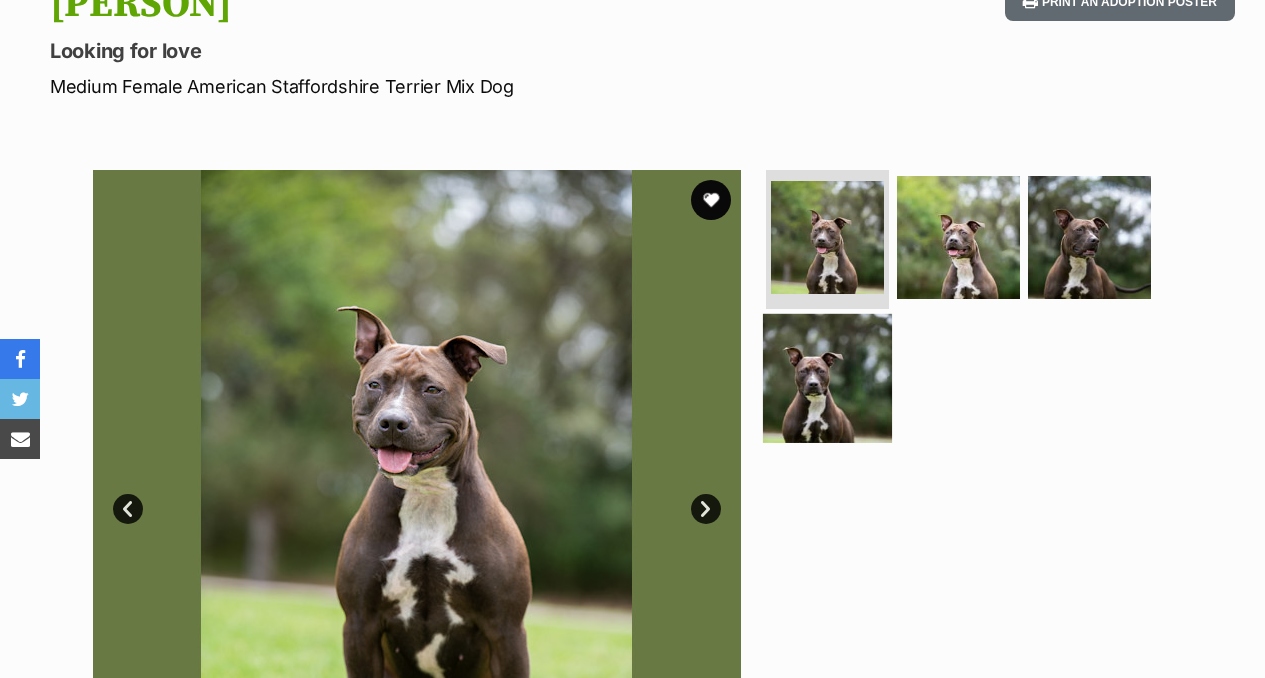 click at bounding box center (827, 378) 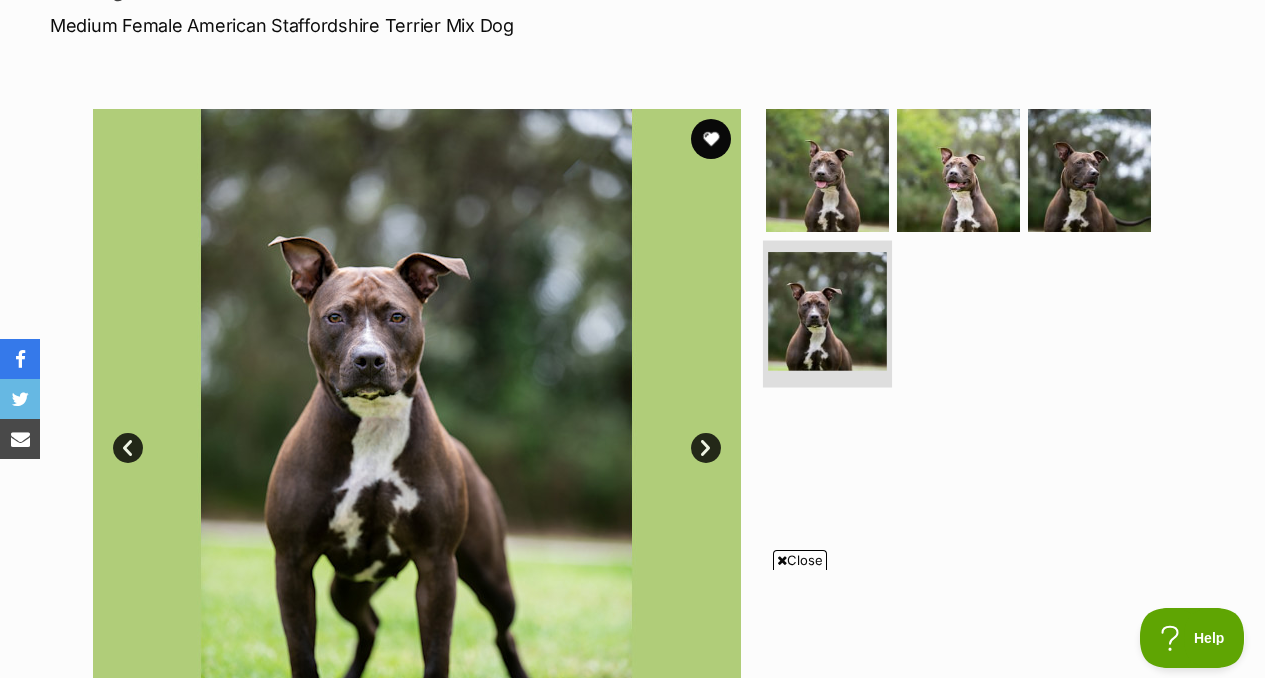 scroll, scrollTop: 306, scrollLeft: 0, axis: vertical 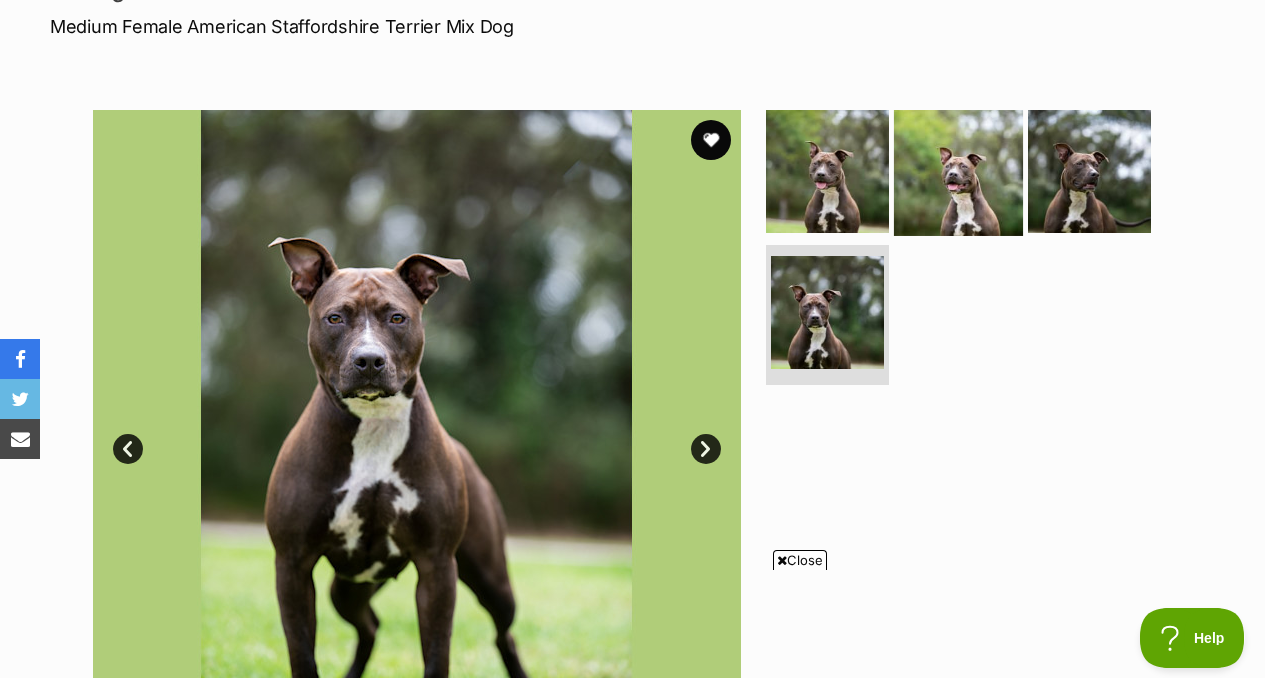 click at bounding box center (958, 170) 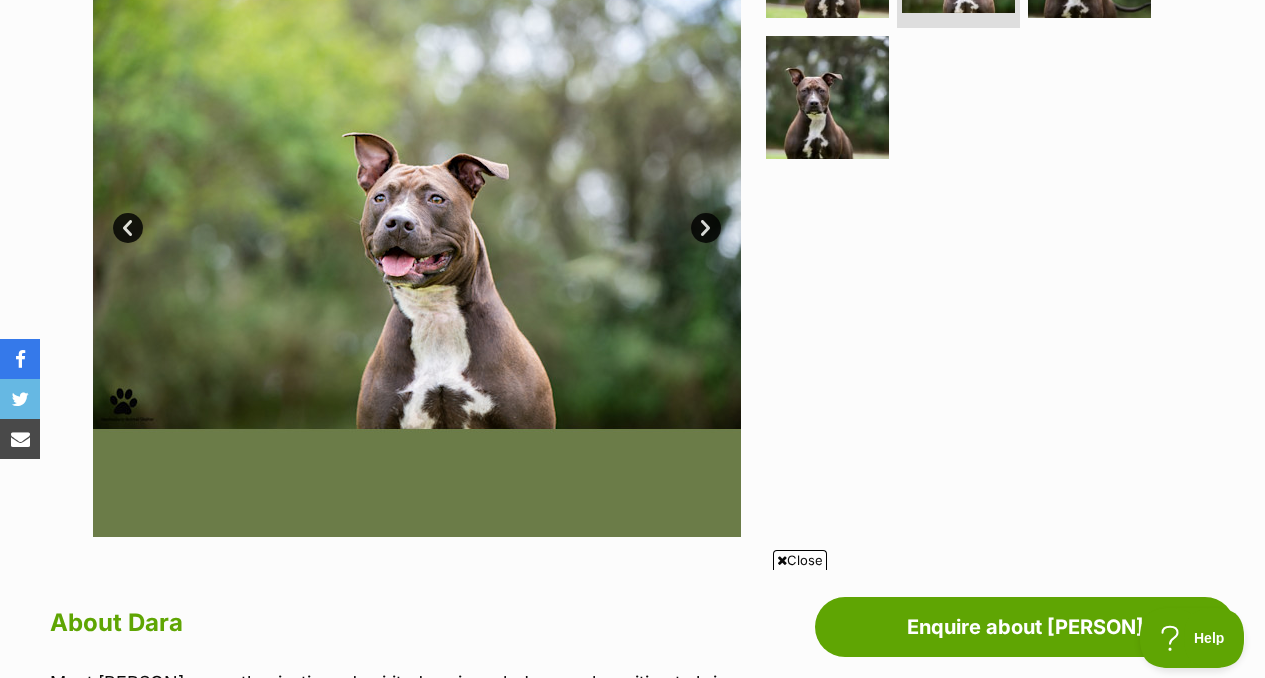 scroll, scrollTop: 524, scrollLeft: 0, axis: vertical 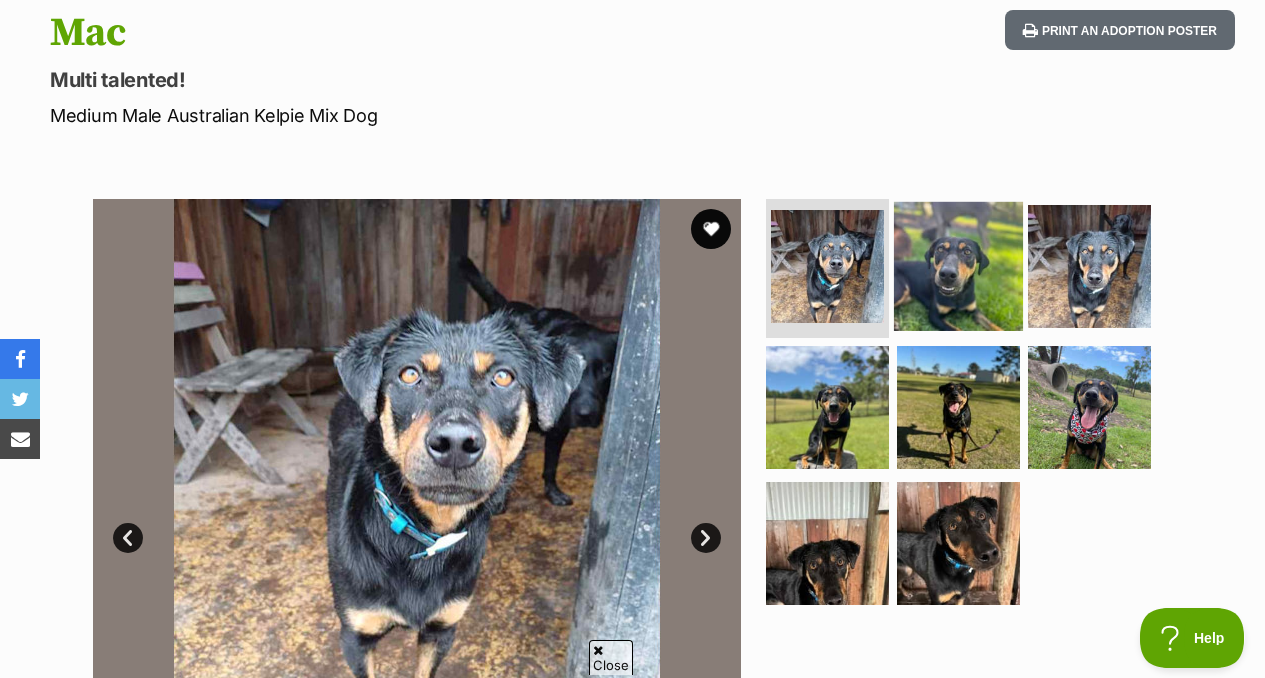 click at bounding box center [958, 265] 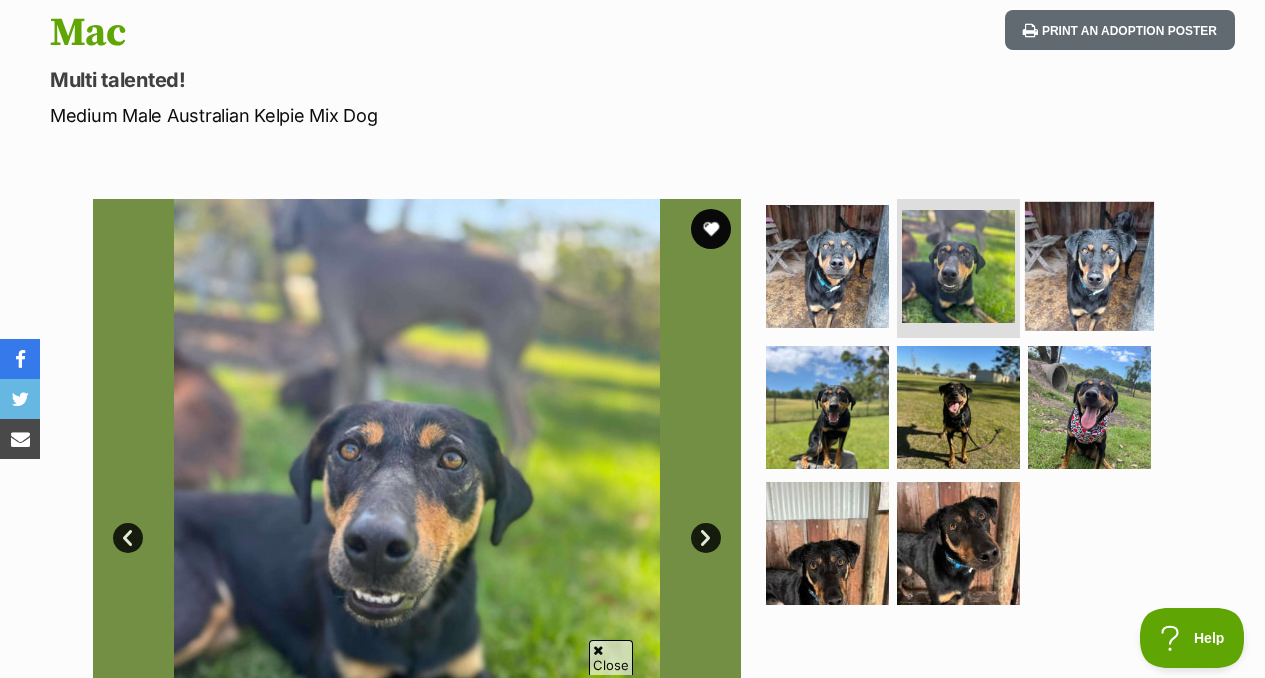 click at bounding box center (1089, 265) 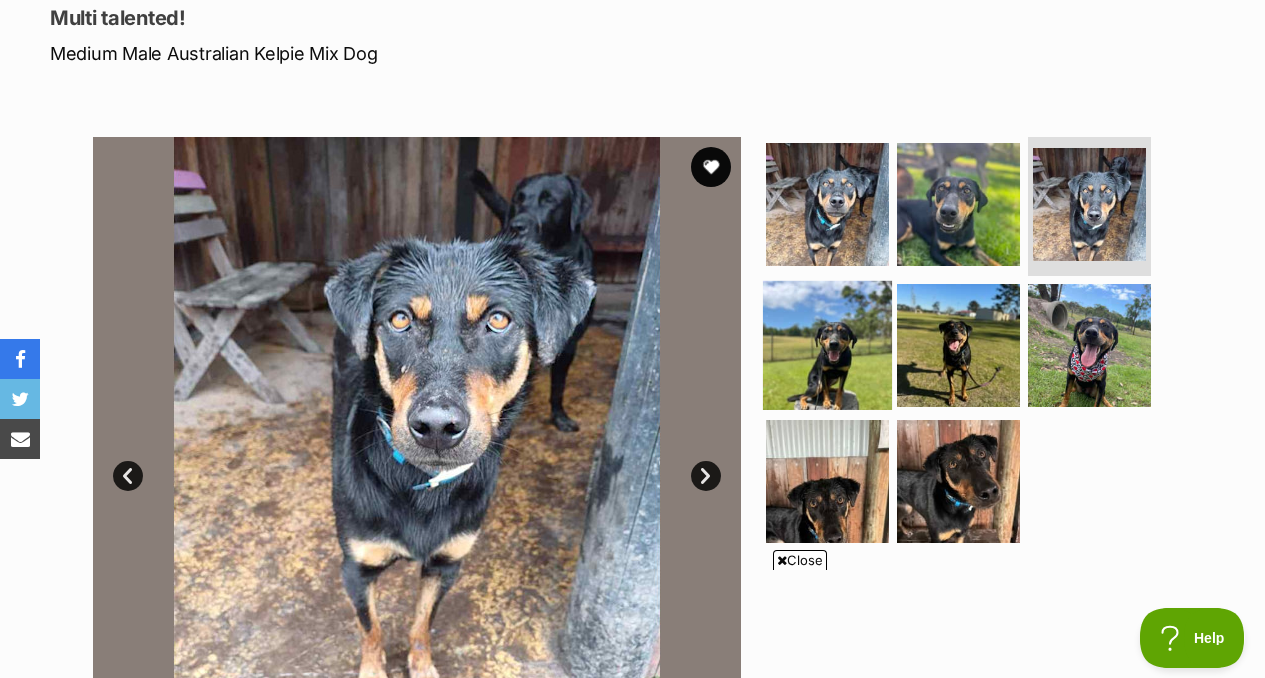 scroll, scrollTop: 276, scrollLeft: 0, axis: vertical 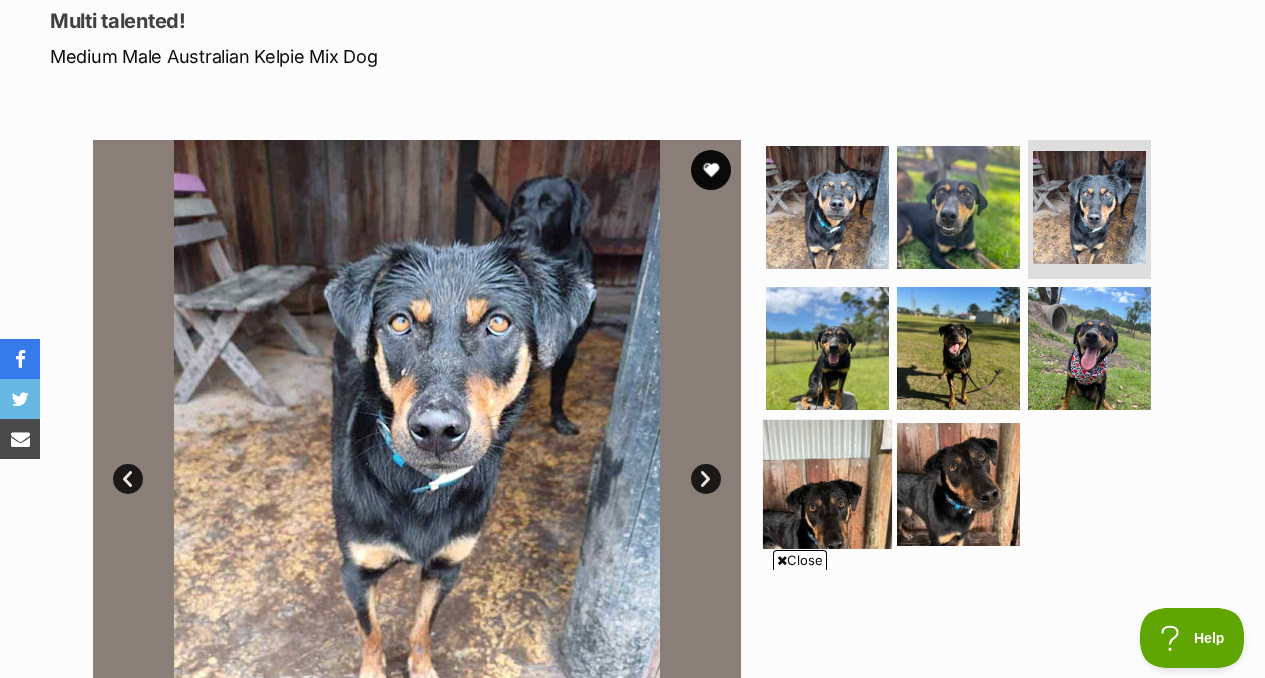 click at bounding box center [827, 484] 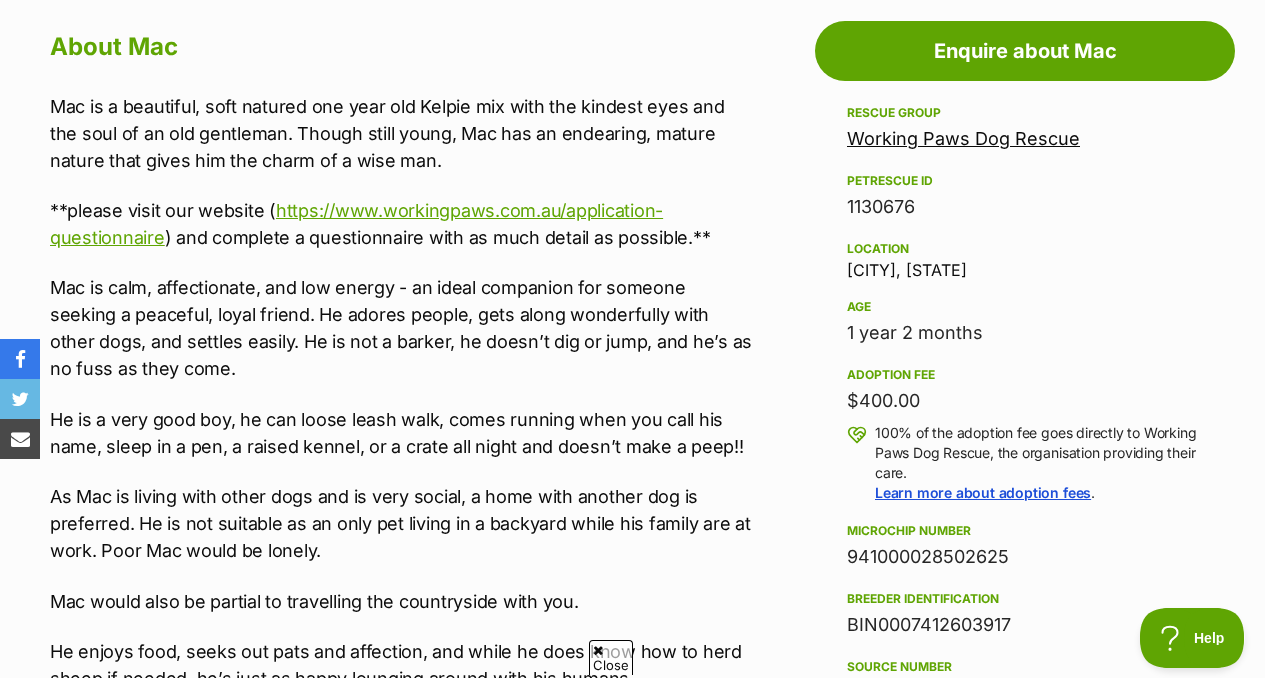 scroll, scrollTop: 0, scrollLeft: 0, axis: both 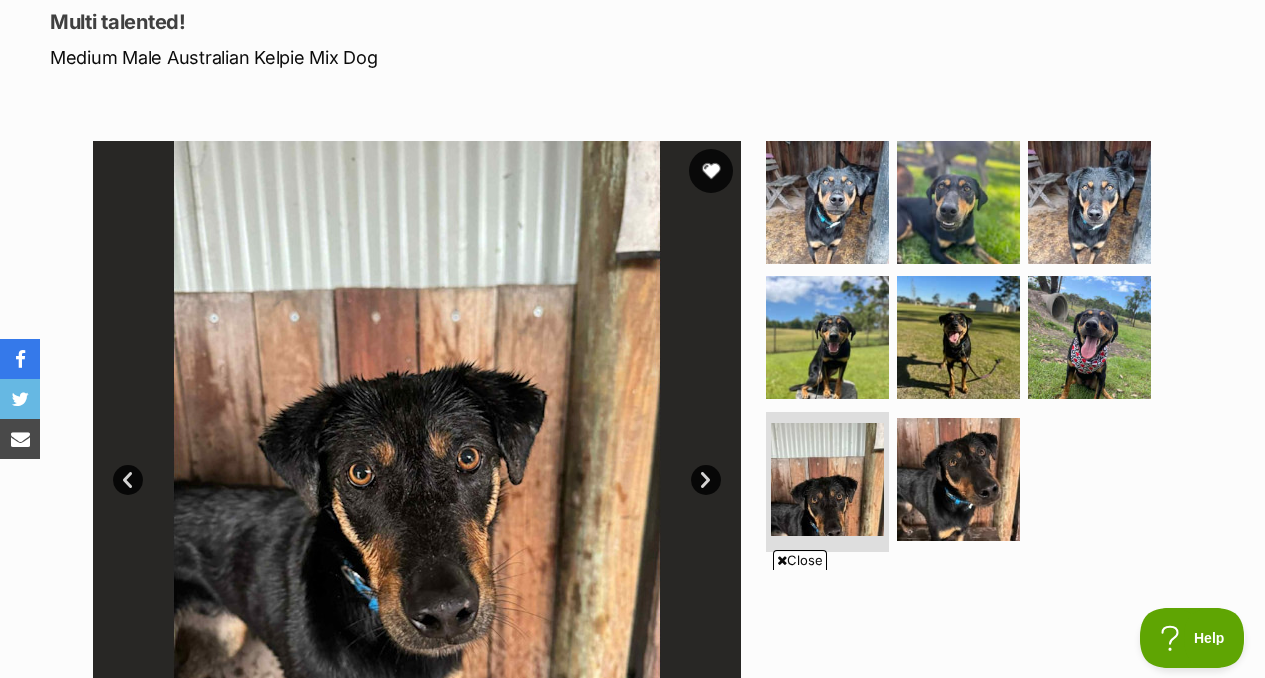 click at bounding box center [711, 171] 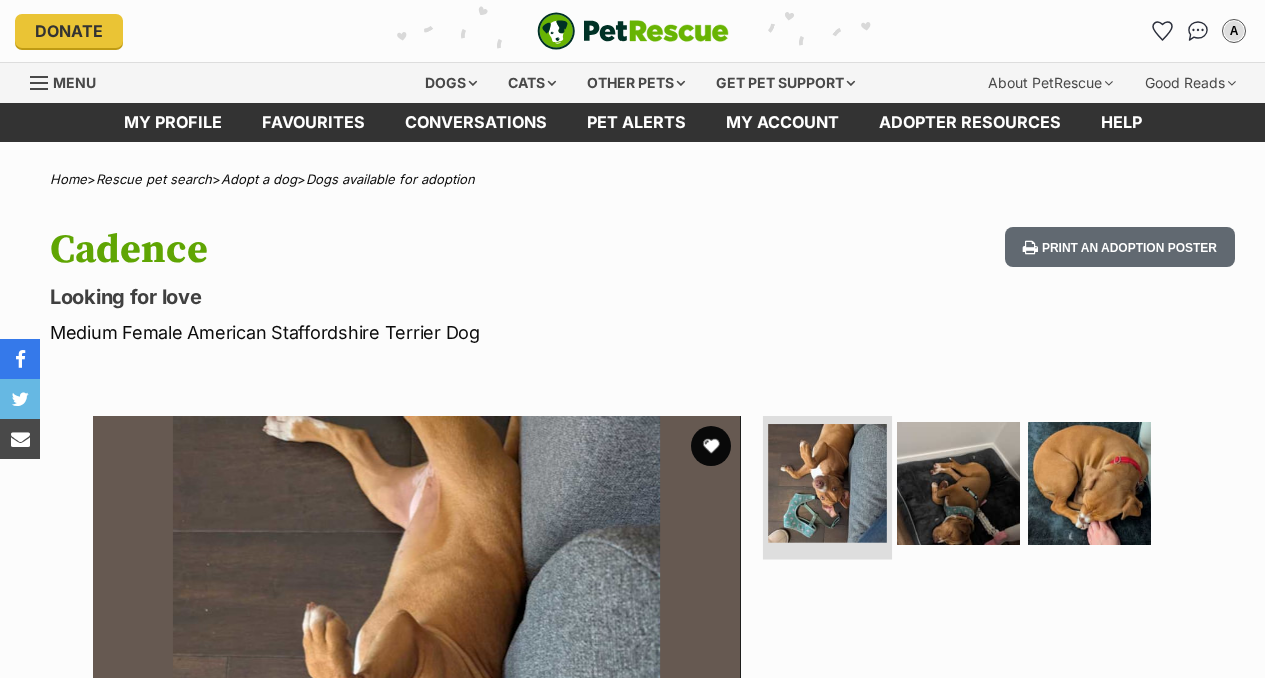 scroll, scrollTop: 0, scrollLeft: 0, axis: both 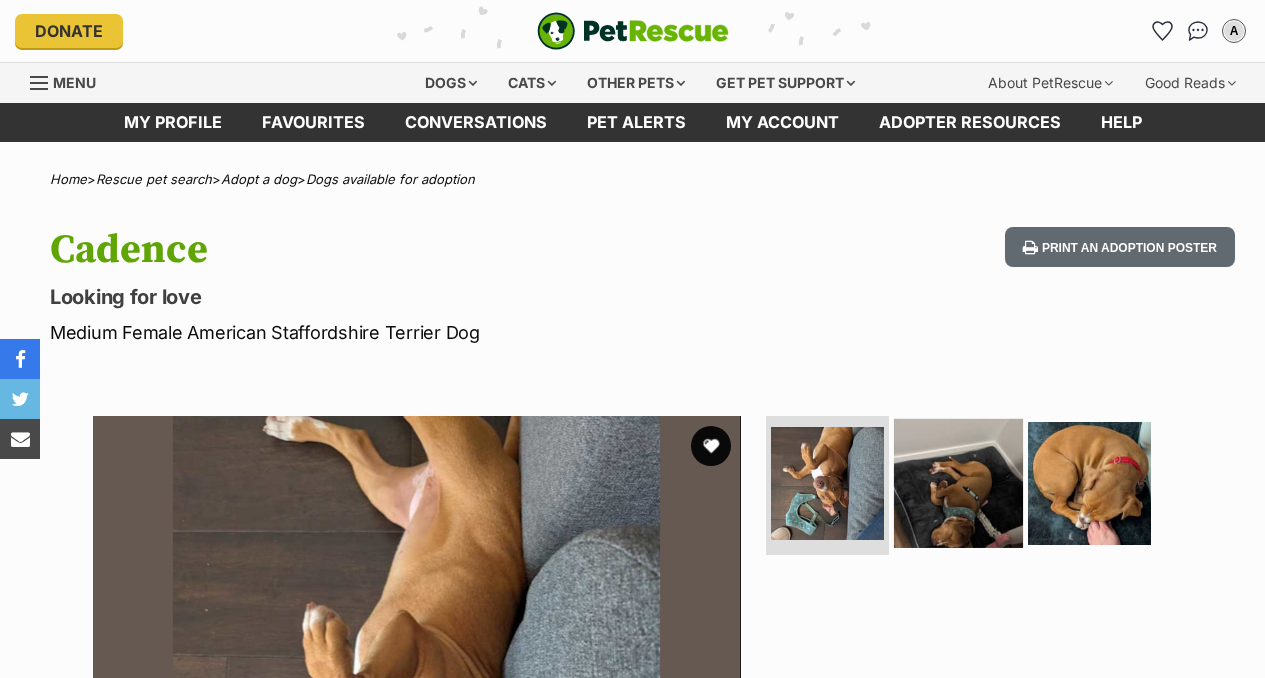 click at bounding box center (958, 482) 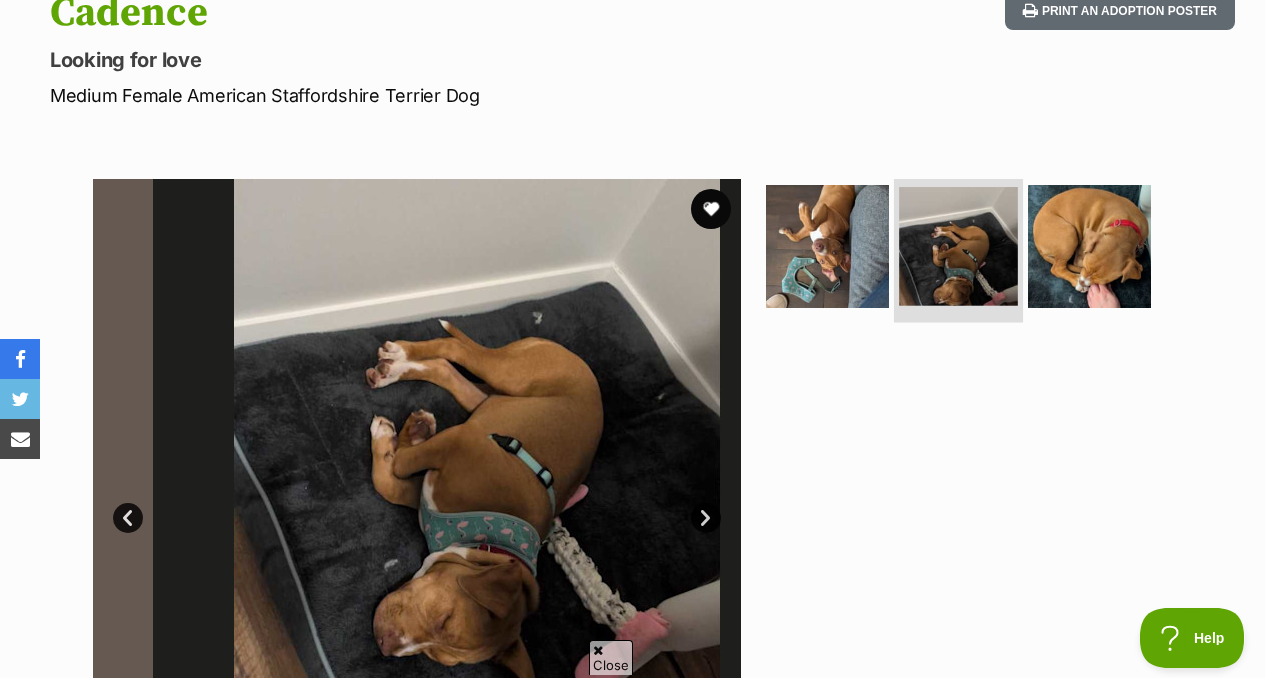 scroll, scrollTop: 241, scrollLeft: 0, axis: vertical 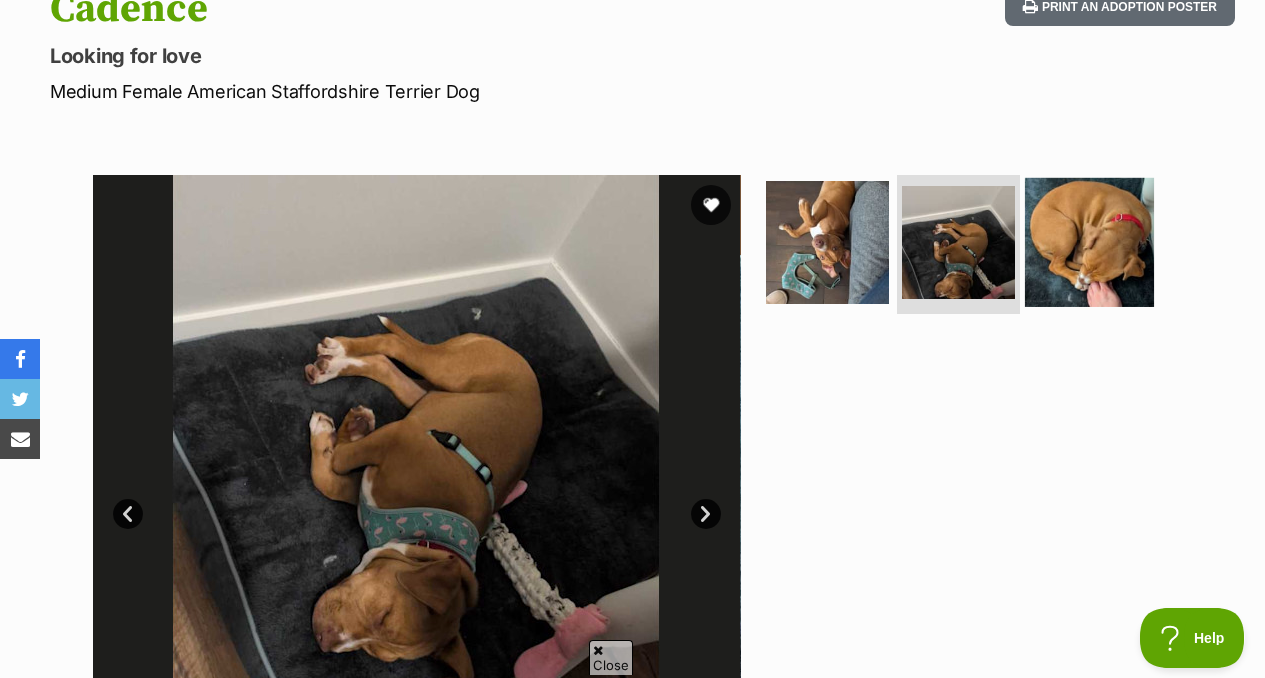 click at bounding box center (1089, 241) 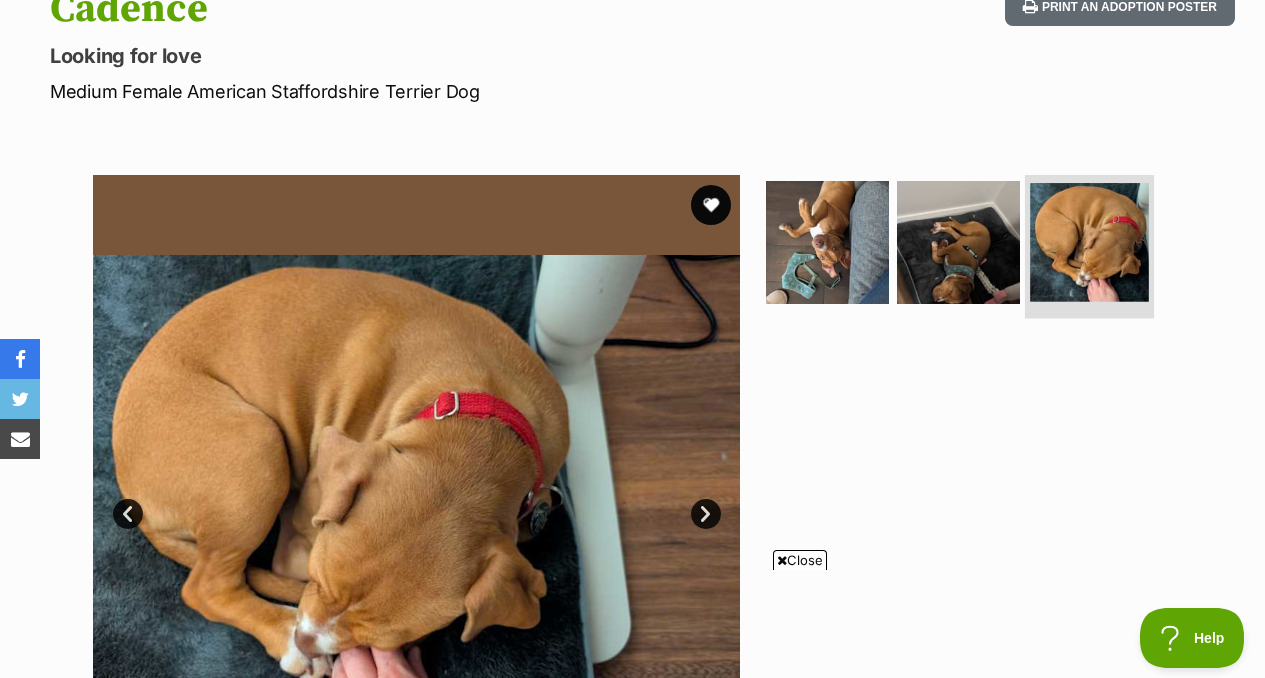 click at bounding box center (1089, 242) 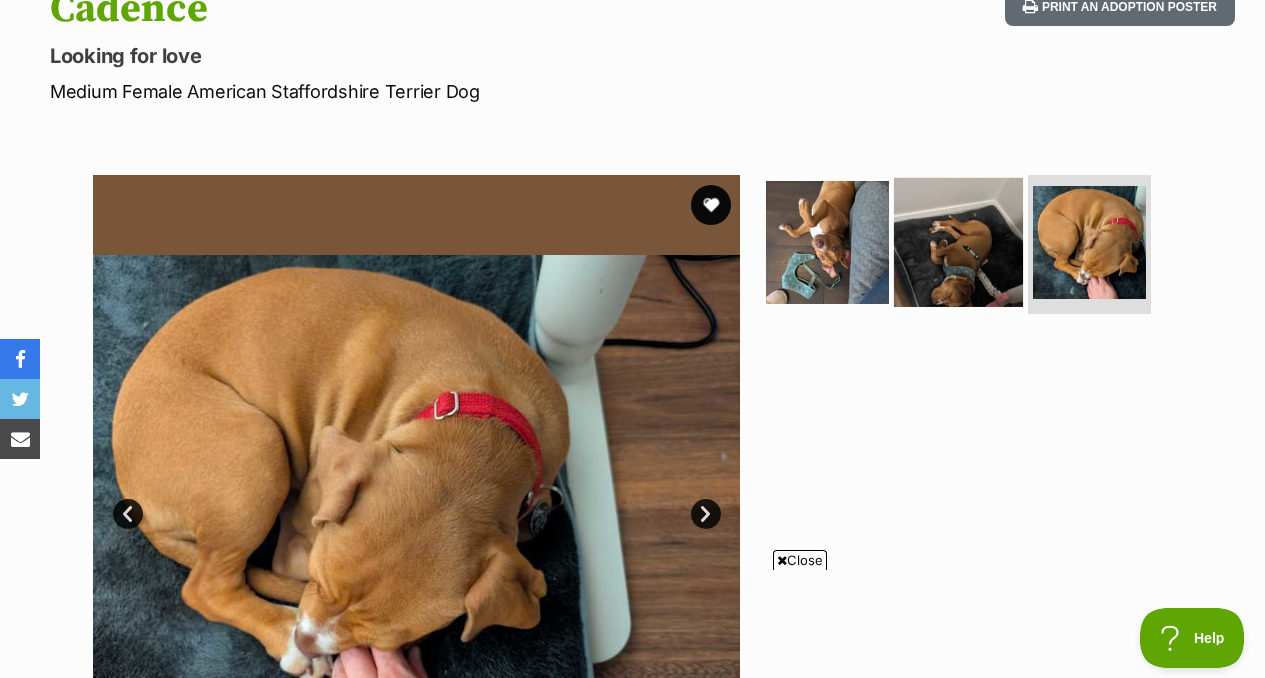 click at bounding box center (958, 241) 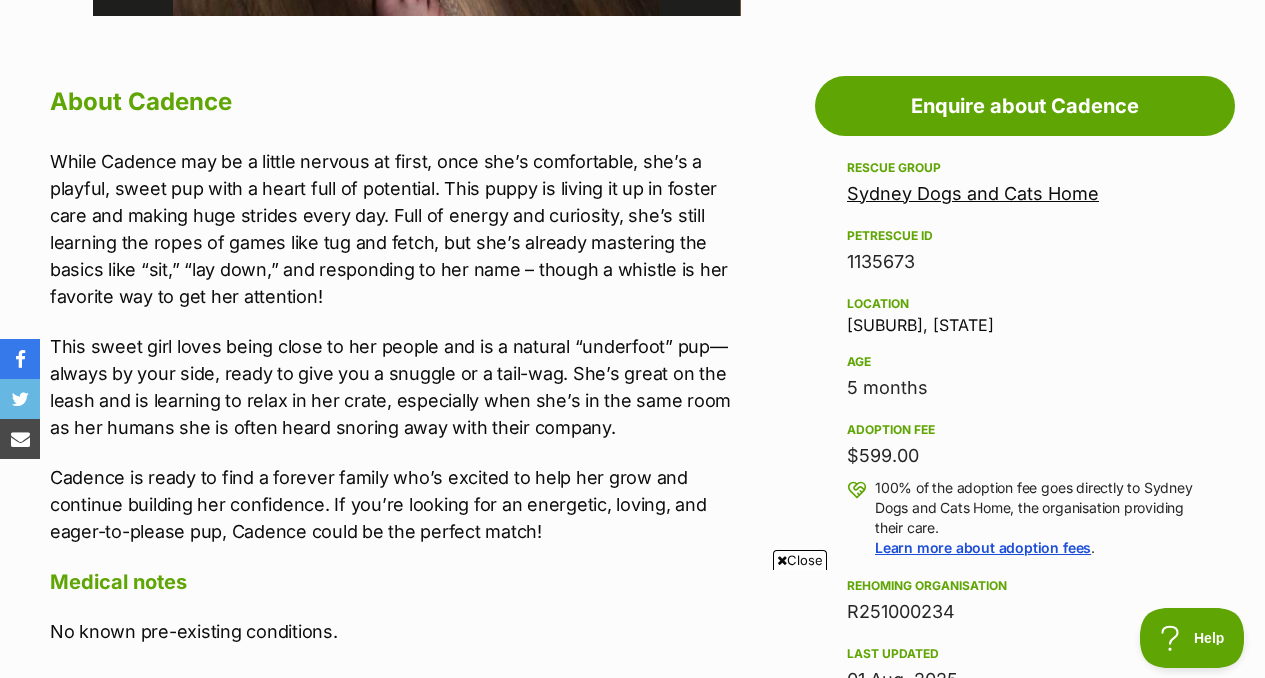 scroll, scrollTop: 1044, scrollLeft: 0, axis: vertical 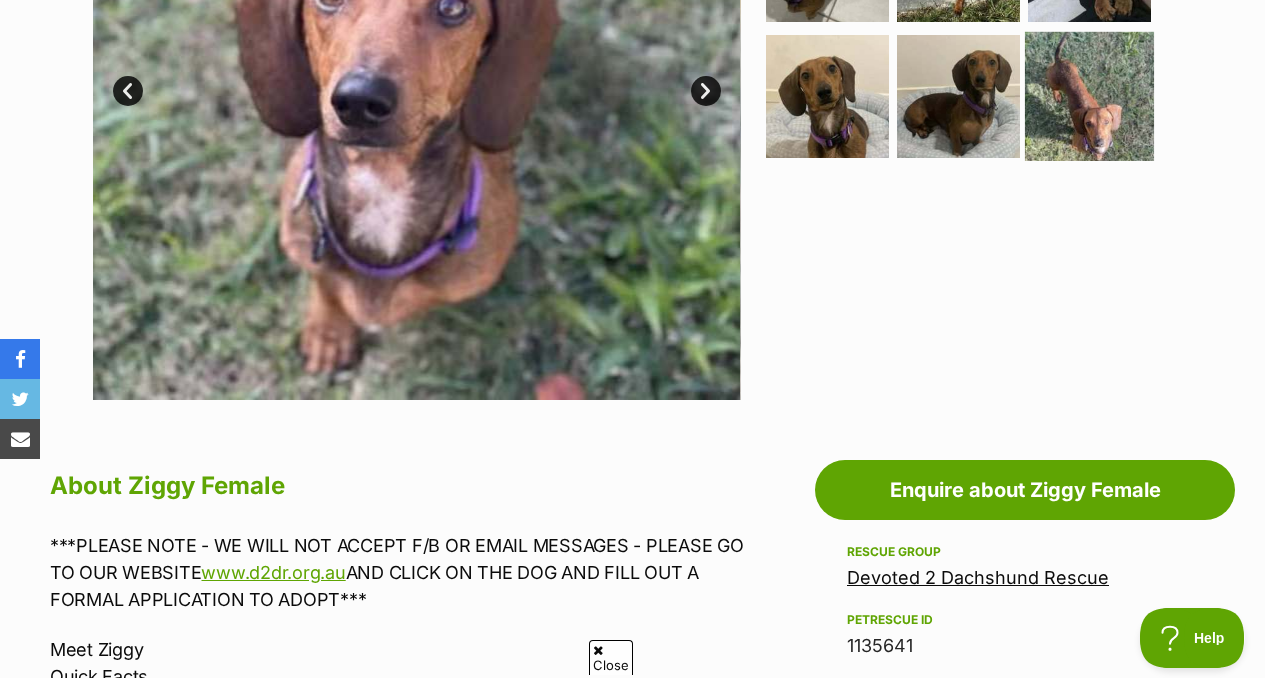 click at bounding box center [1089, 96] 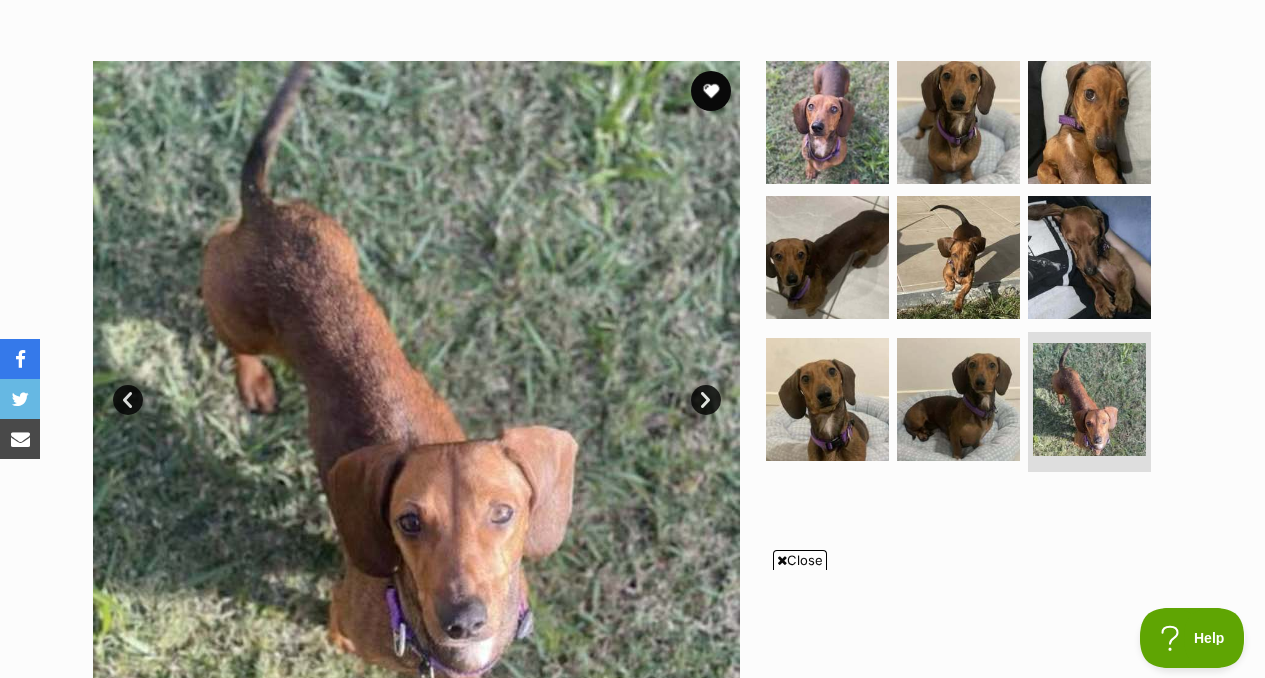scroll, scrollTop: 0, scrollLeft: 0, axis: both 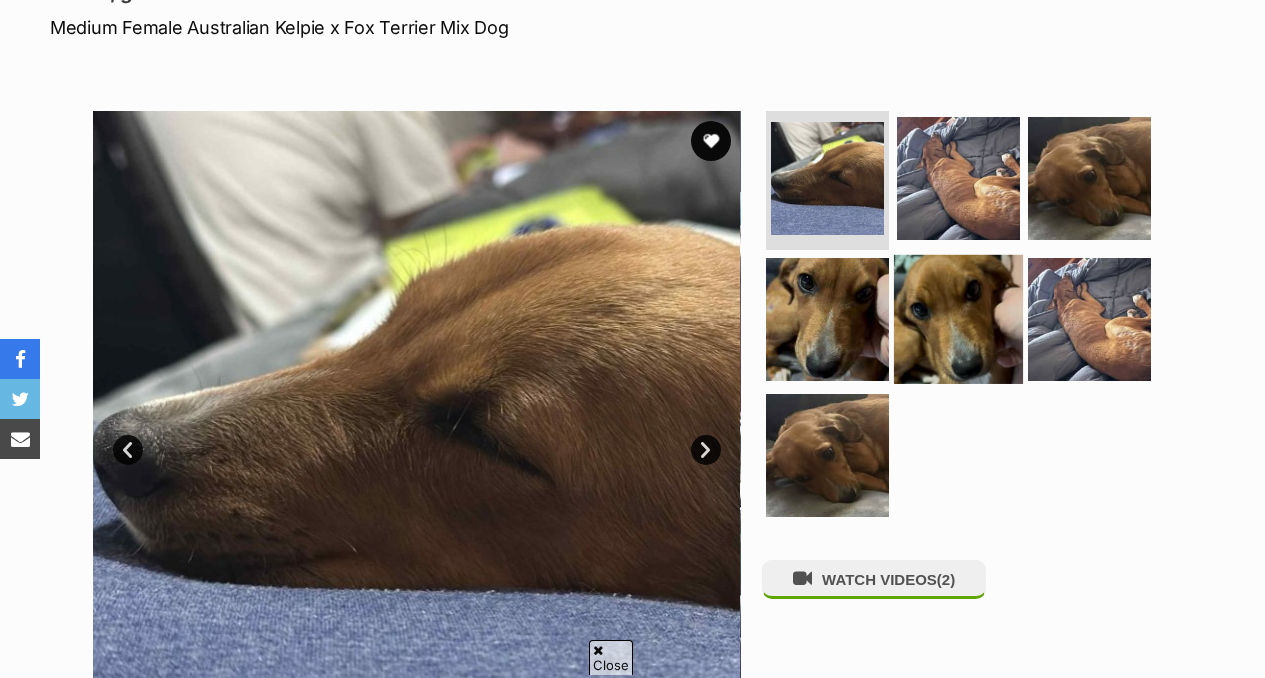 click at bounding box center (958, 319) 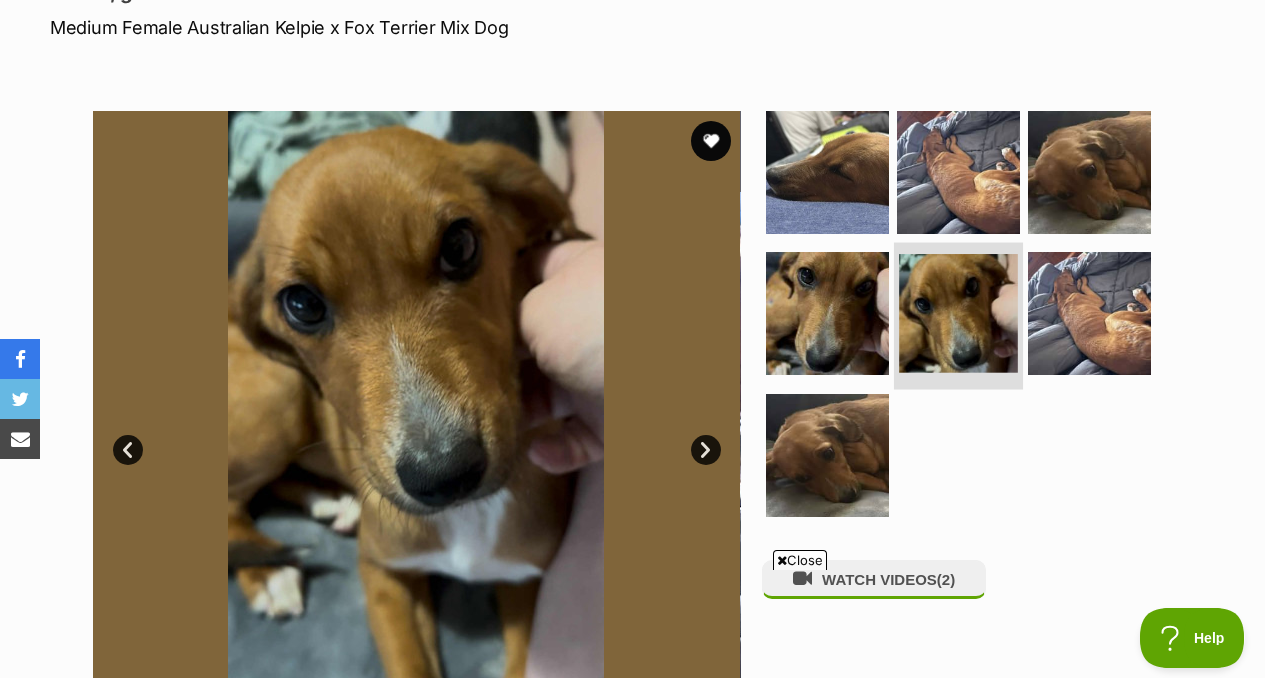 scroll, scrollTop: 270, scrollLeft: 0, axis: vertical 